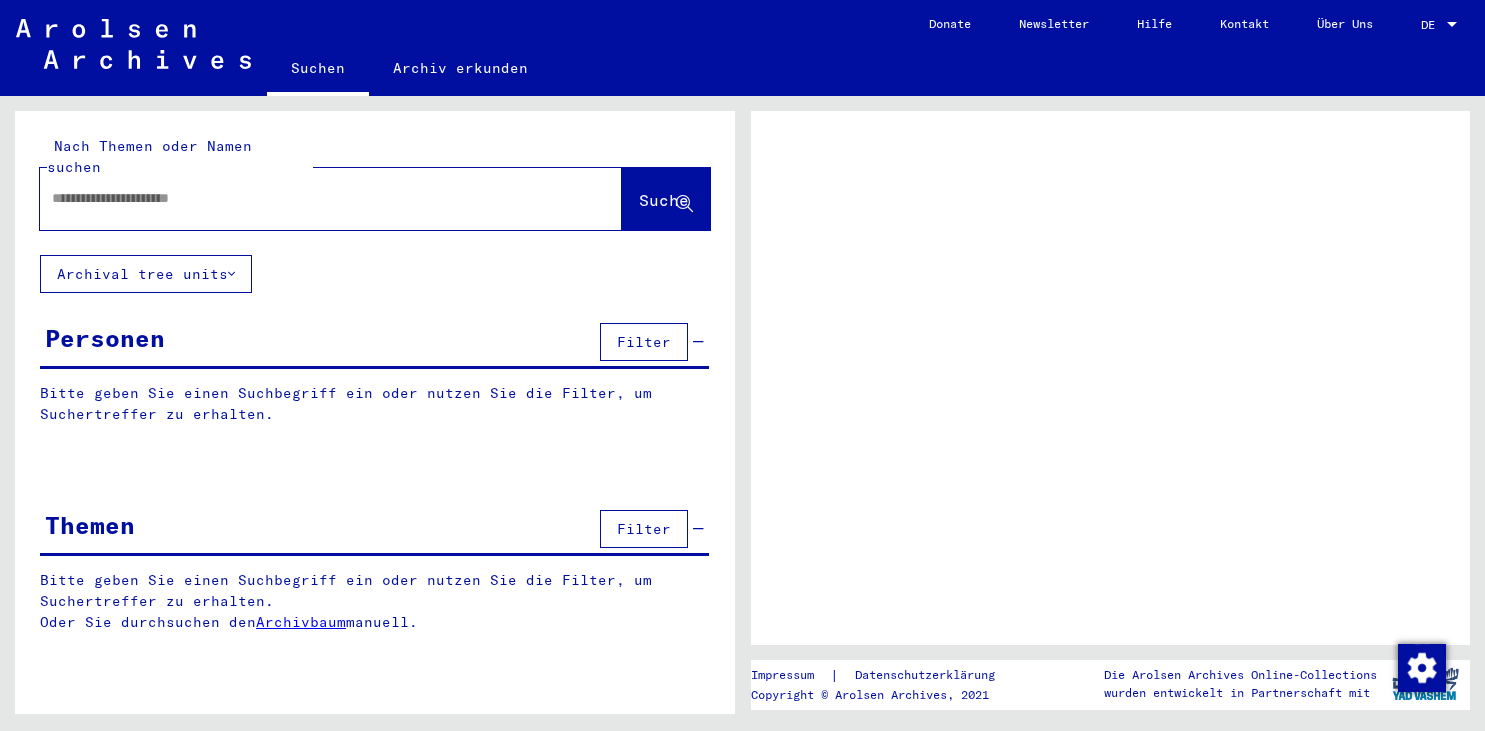 scroll, scrollTop: 0, scrollLeft: 0, axis: both 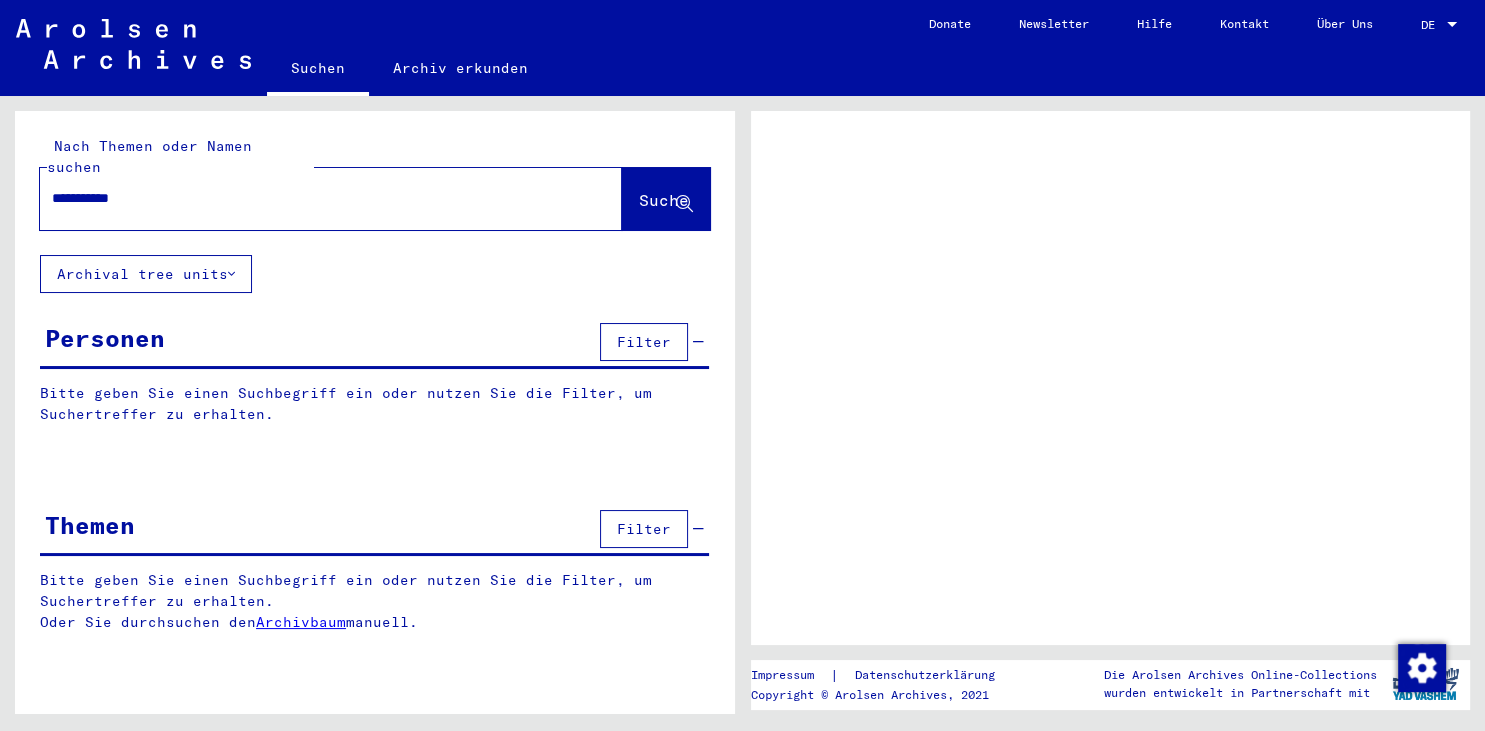 type on "**********" 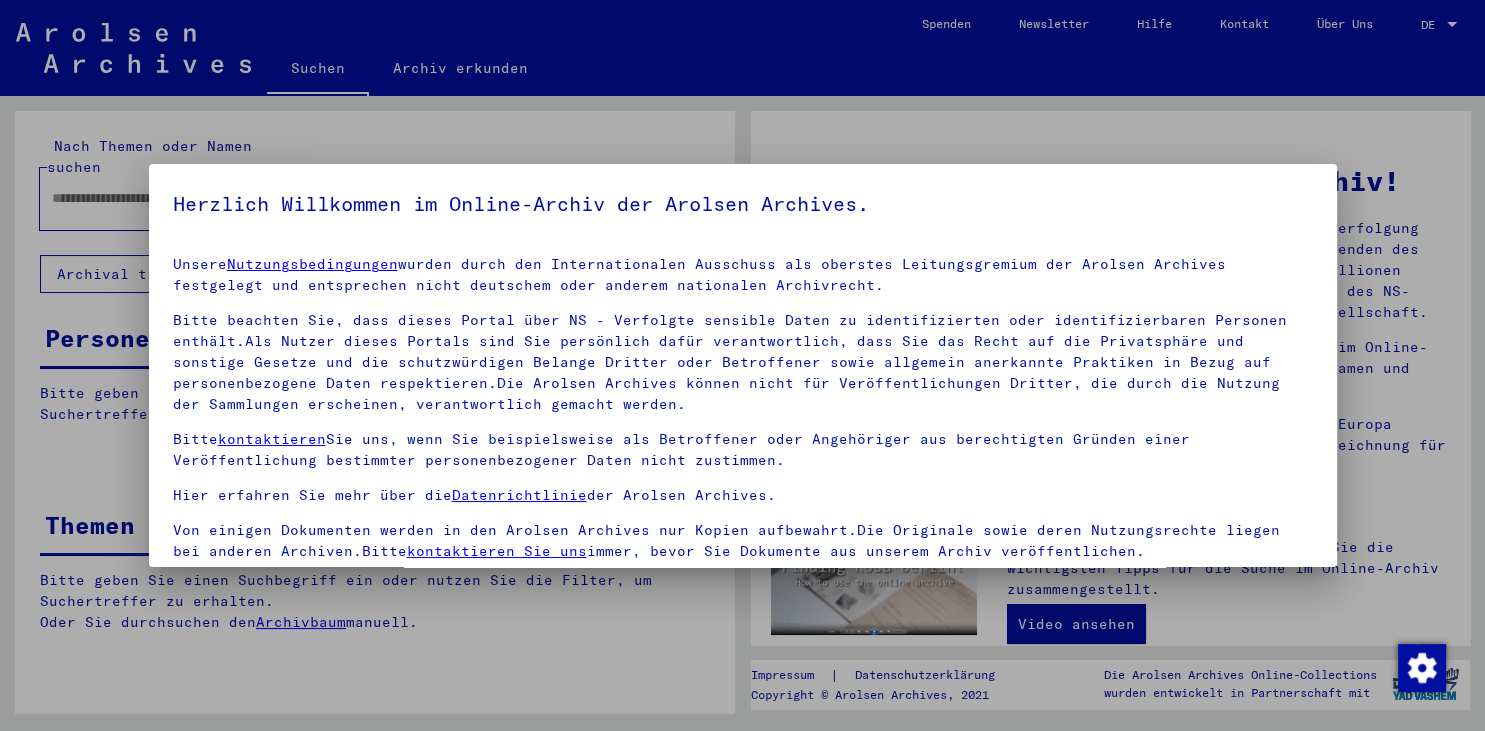 scroll, scrollTop: 173, scrollLeft: 0, axis: vertical 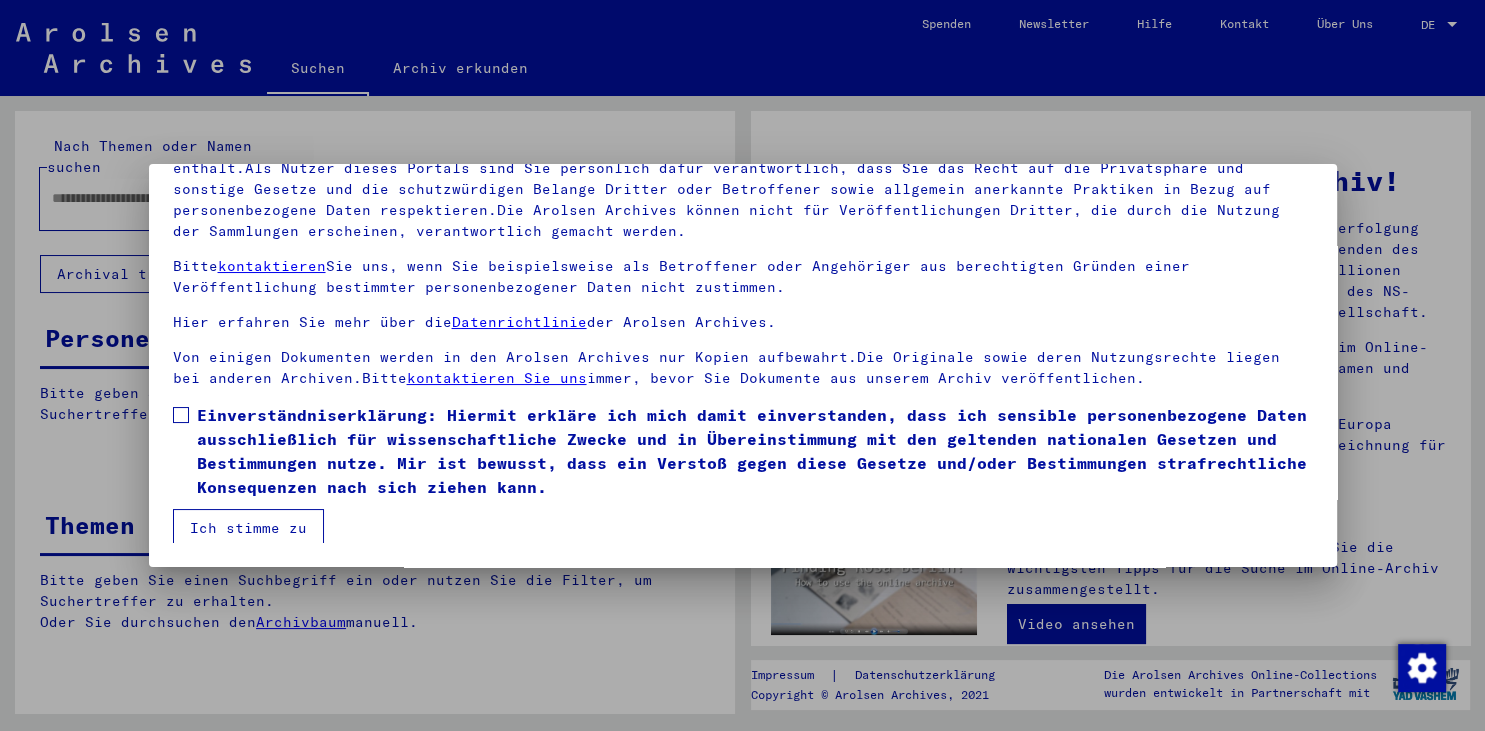 click on "Einverständniserklärung: Hiermit erkläre ich mich damit einverstanden, dass ich sensible personenbezogene Daten ausschließlich für wissenschaftliche Zwecke und in Übereinstimmung mit den geltenden nationalen Gesetzen und Bestimmungen nutze. Mir ist bewusst, dass ein Verstoß gegen diese Gesetze und/oder Bestimmungen strafrechtliche Konsequenzen nach sich ziehen kann." at bounding box center (755, 451) 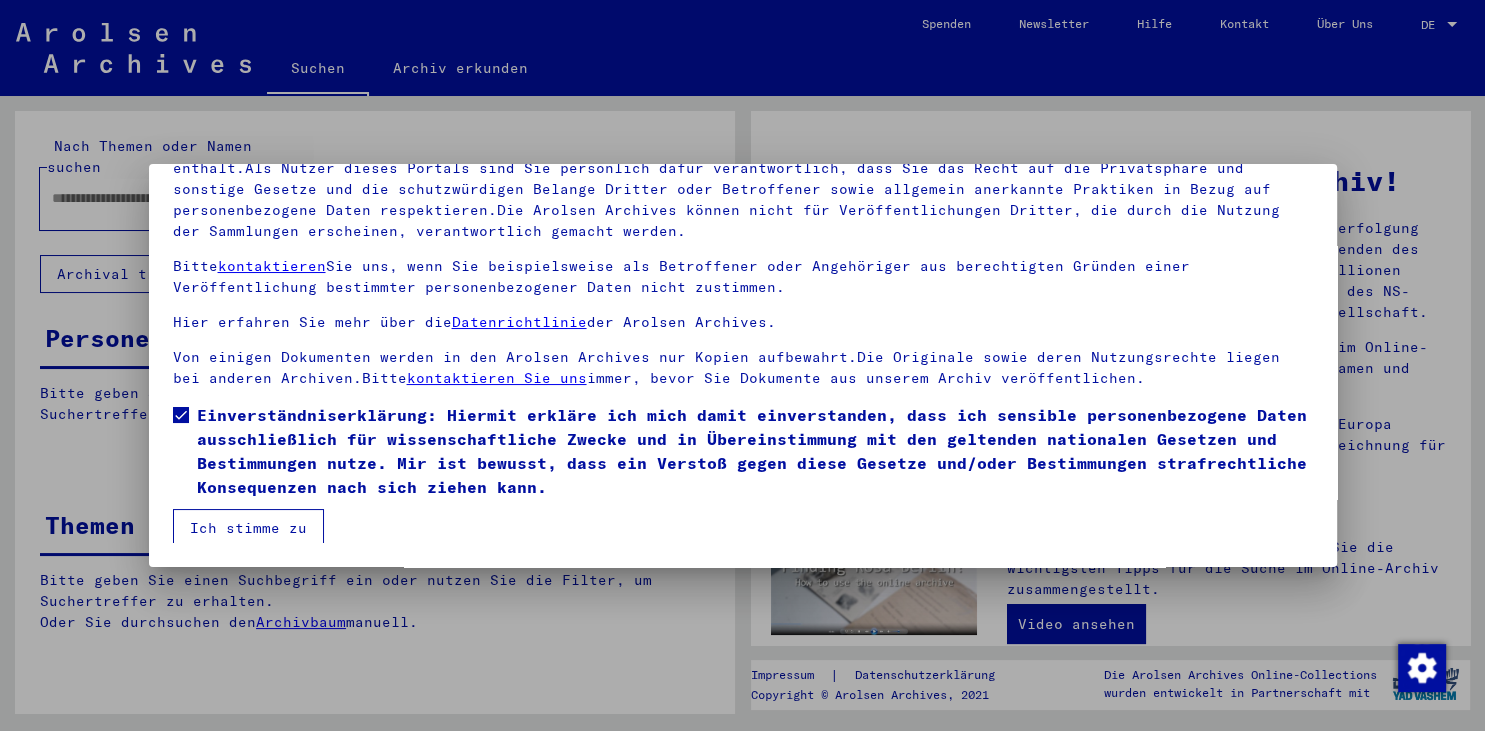 click on "Einverständniserklärung: Hiermit erkläre ich mich damit einverstanden, dass ich sensible personenbezogene Daten ausschließlich für wissenschaftliche Zwecke und in Übereinstimmung mit den geltenden nationalen Gesetzen und Bestimmungen nutze. Mir ist bewusst, dass ein Verstoß gegen diese Gesetze und/oder Bestimmungen strafrechtliche Konsequenzen nach sich ziehen kann." at bounding box center [743, 456] 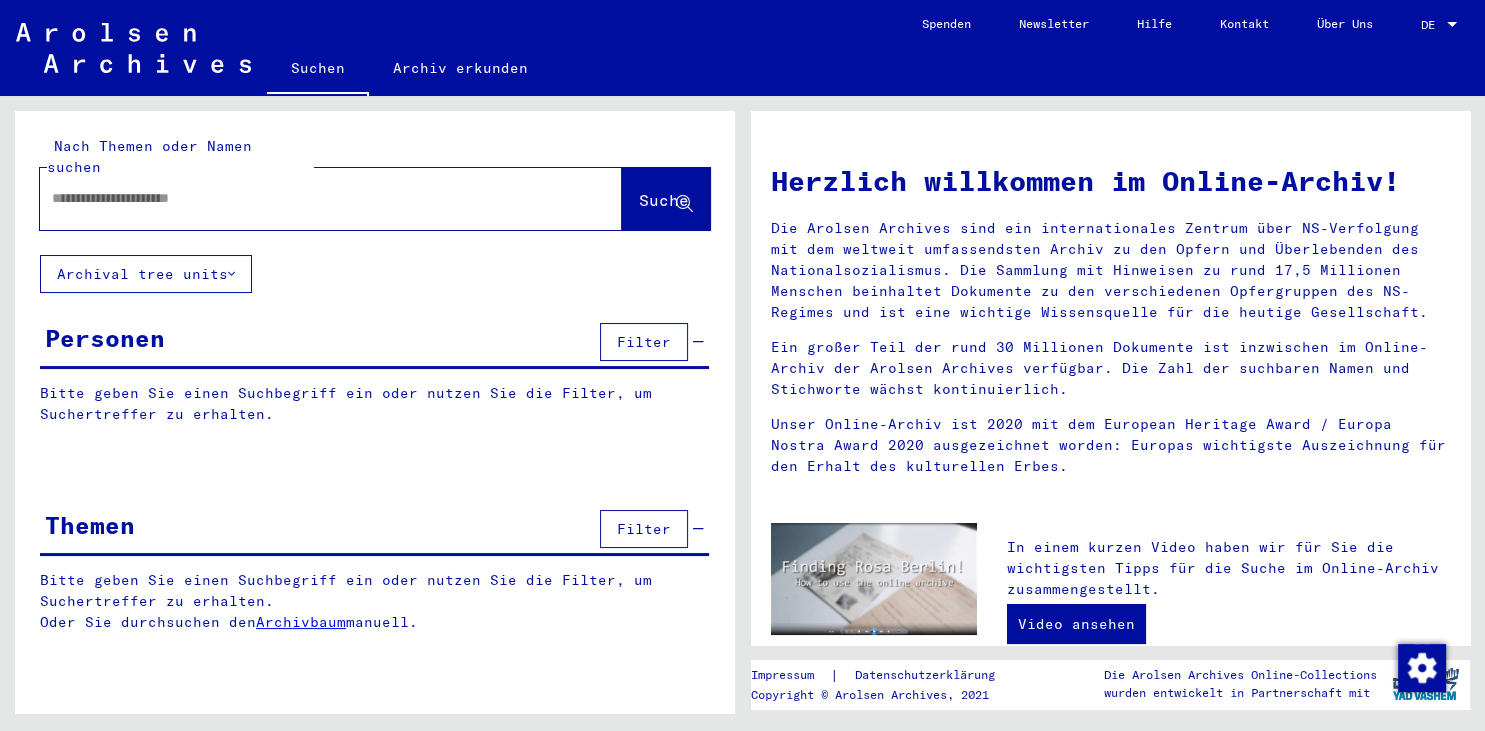 click 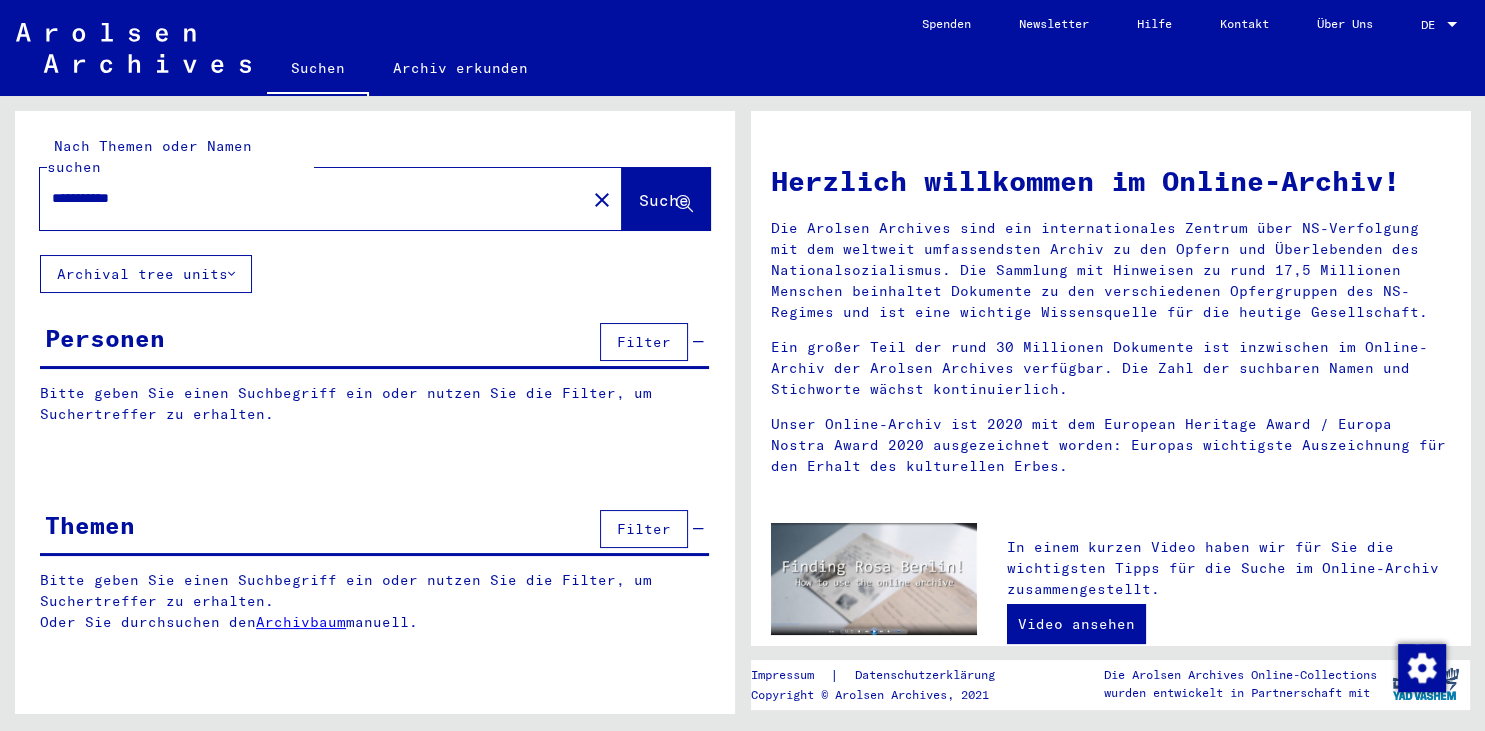 type on "**********" 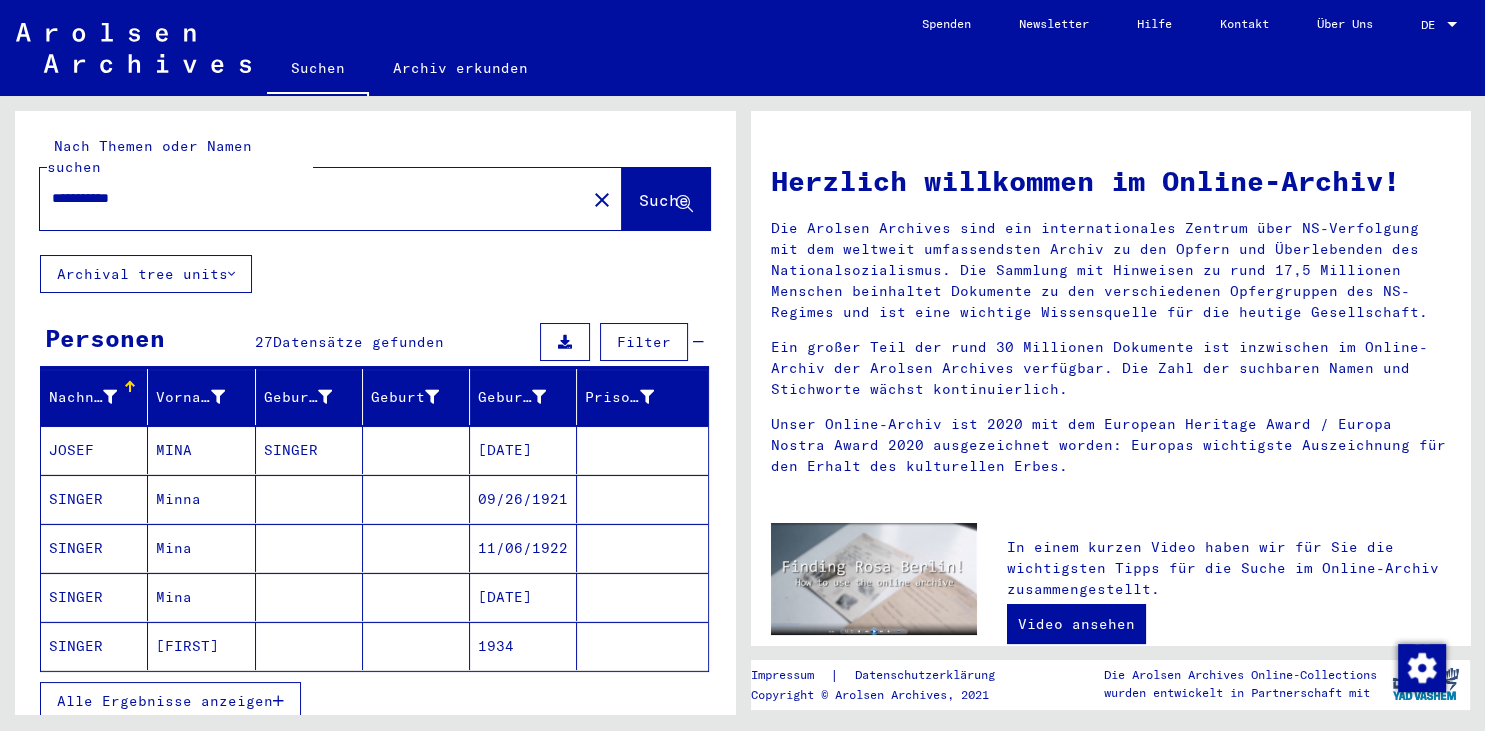 click on "Minna" at bounding box center (201, 548) 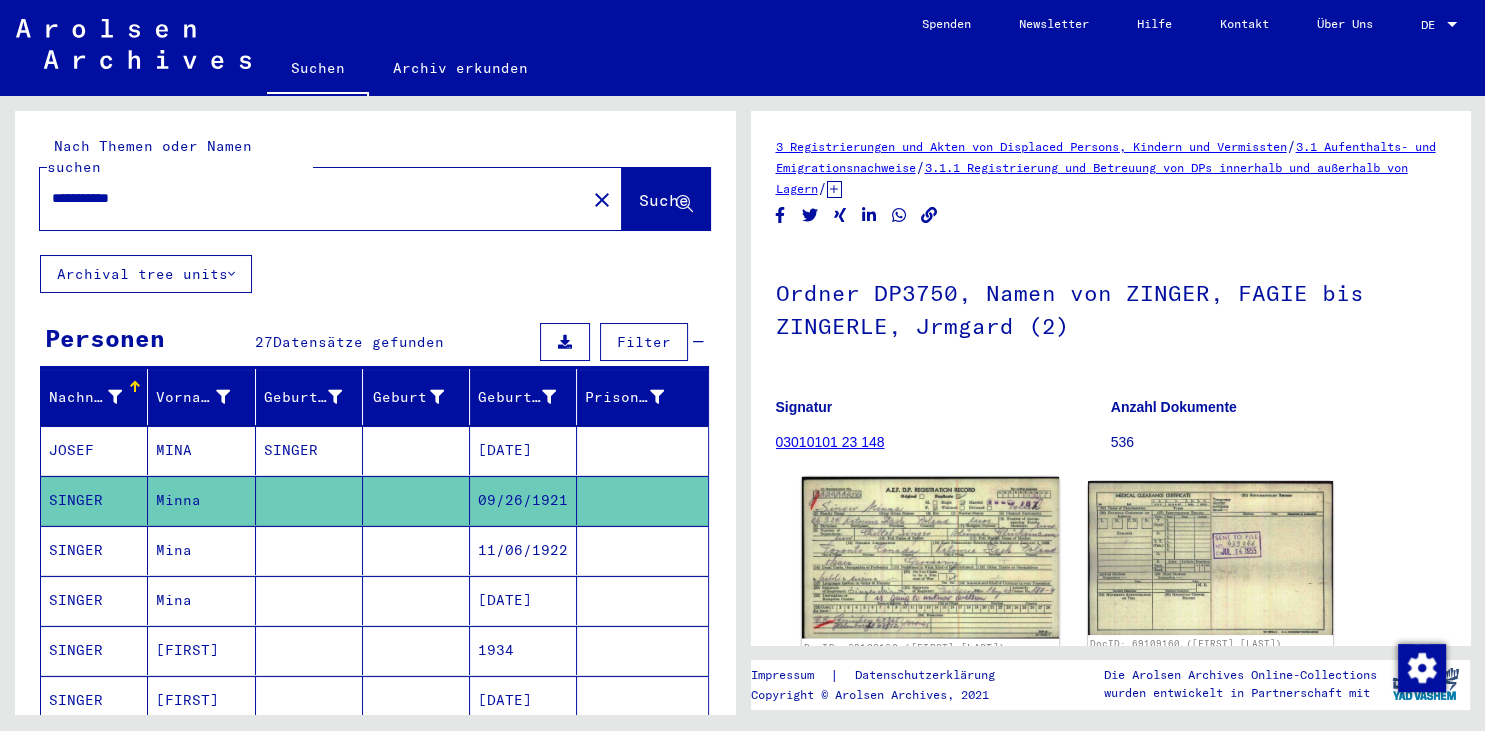 click 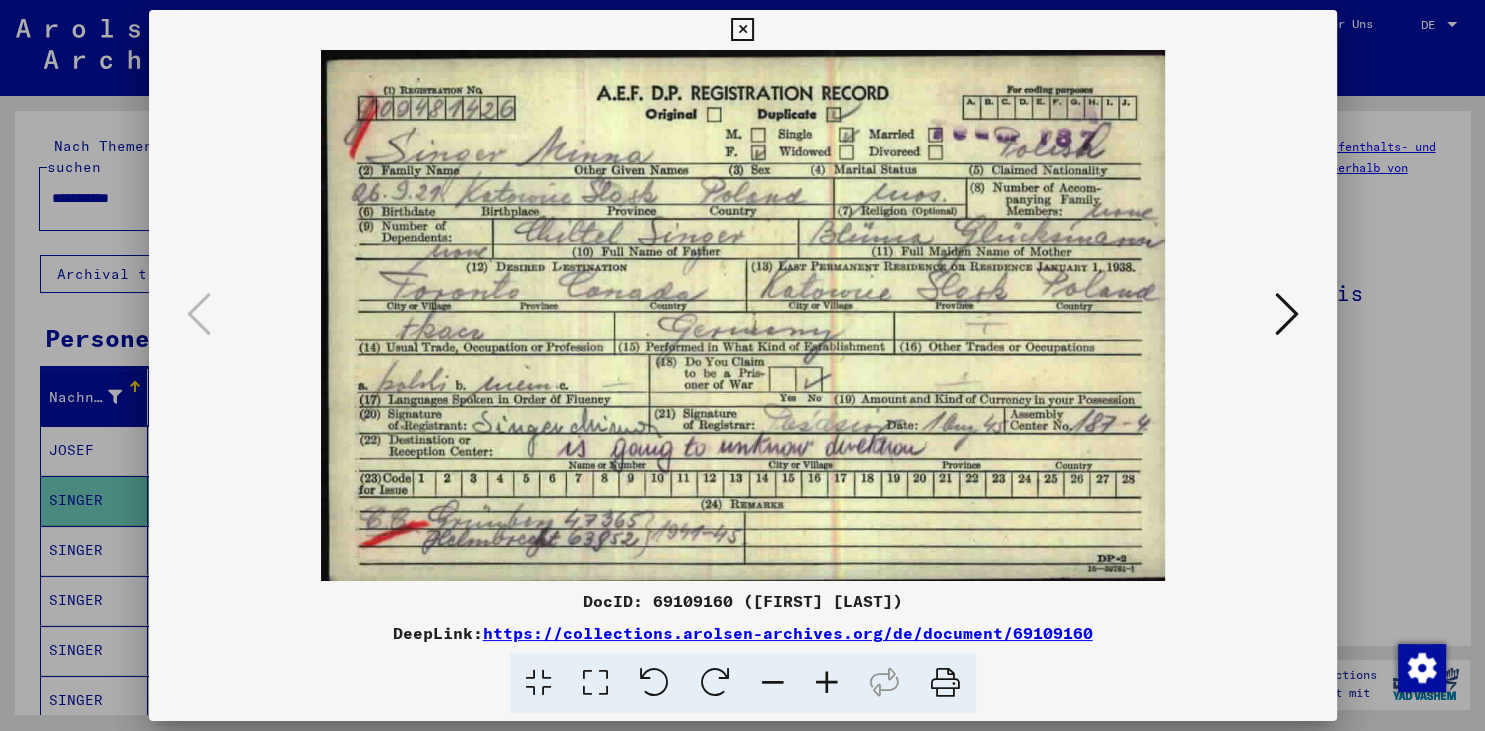 click at bounding box center [1287, 314] 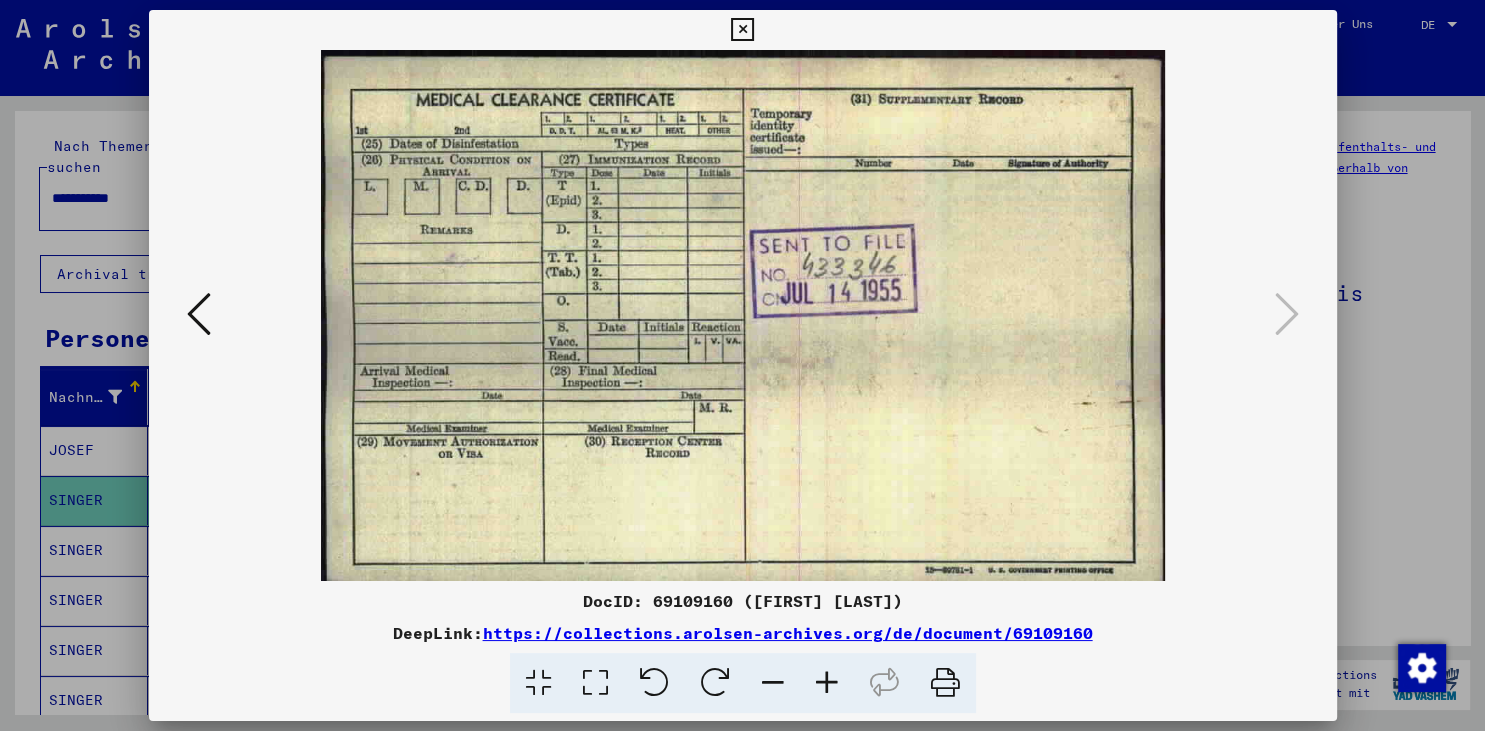 click at bounding box center (742, 30) 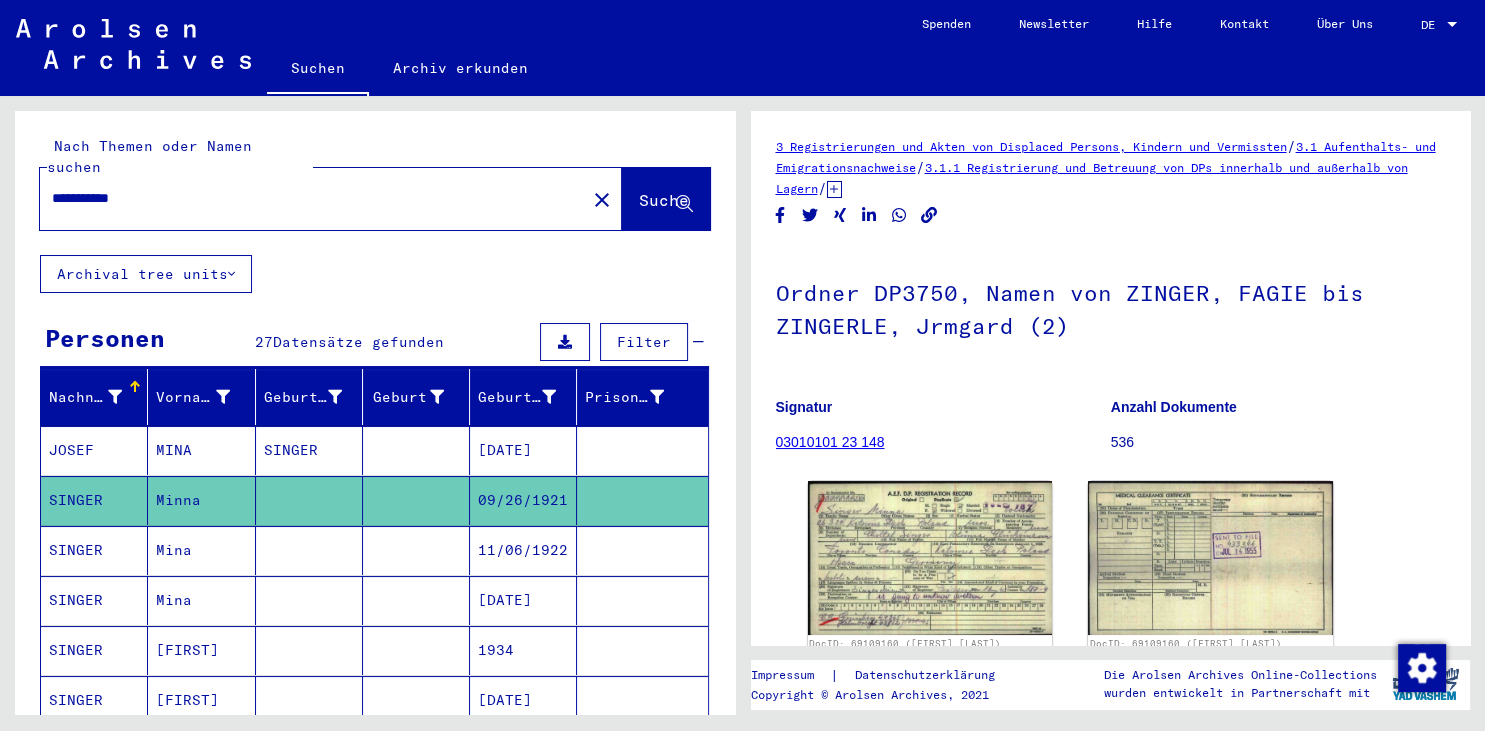 click on "3 Registrierungen und Akten von Displaced Persons, Kindern und Vermissten / 3.1 Aufenthalts- und Emigrationsnachweise / 3.1.1 Registrierung und Betreuung von DPs innerhalb und außerhalb von Lagern / 3.1.1.1 Nachkriegszeitkartei / Nachkriegszeitkartei (A-Z) / Namen in der "phonetischen" Sortierung ab SI / Ordner DP3750, Namen von ZINGER, FAGIE bis ZINGERLE, Jrmgard (2) Signatur 03010101 23 148 Anzahl Dokumente 536 DocID: 69109160 ([FIRST] [LAST]) DocID: 69109160 ([FIRST] [LAST]) See comments created before January 2022 Impressum | Datenschutzerklärung Copyright © Arolsen Archives, 2021 Die Arolsen Archives Online-Collections wurden entwickelt in Partnerschaft mit" 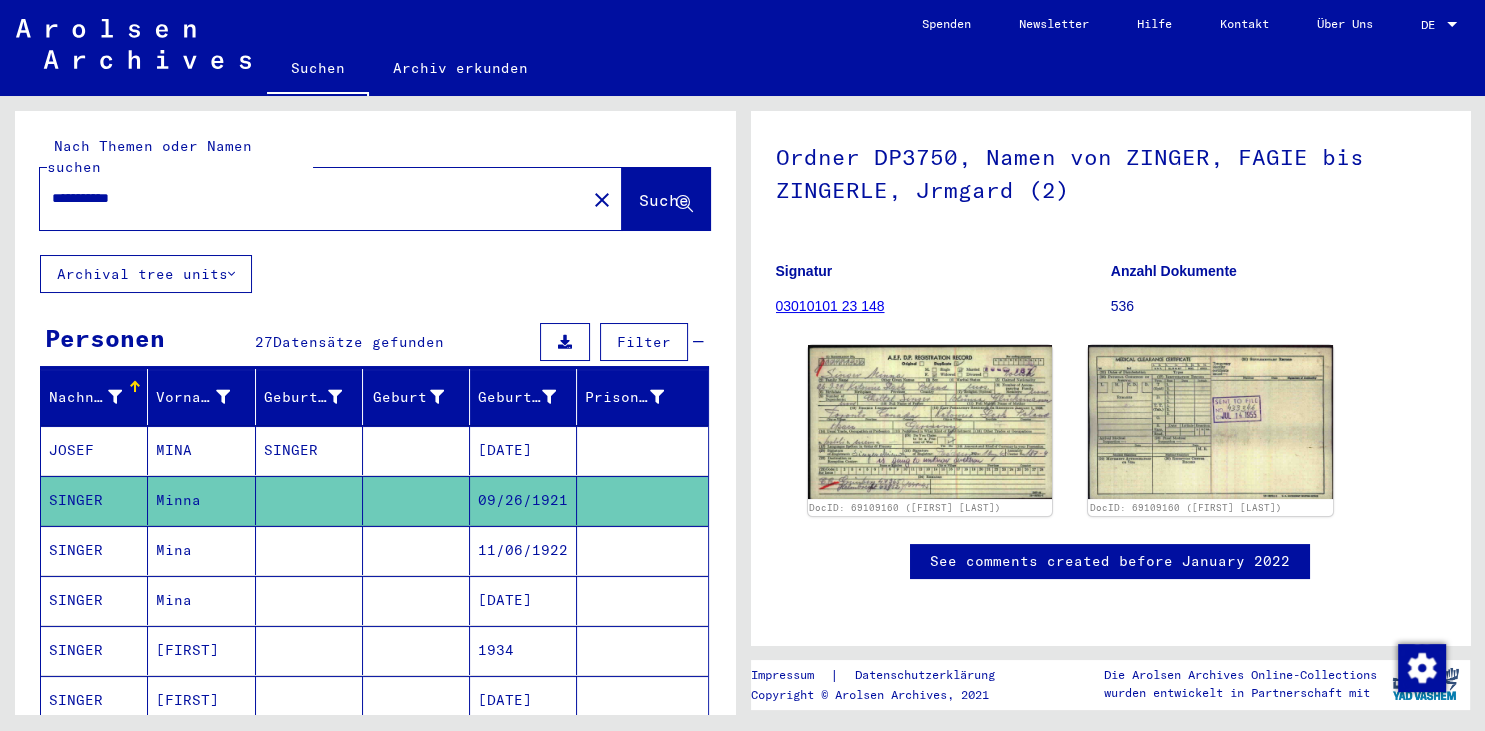 scroll, scrollTop: 695, scrollLeft: 0, axis: vertical 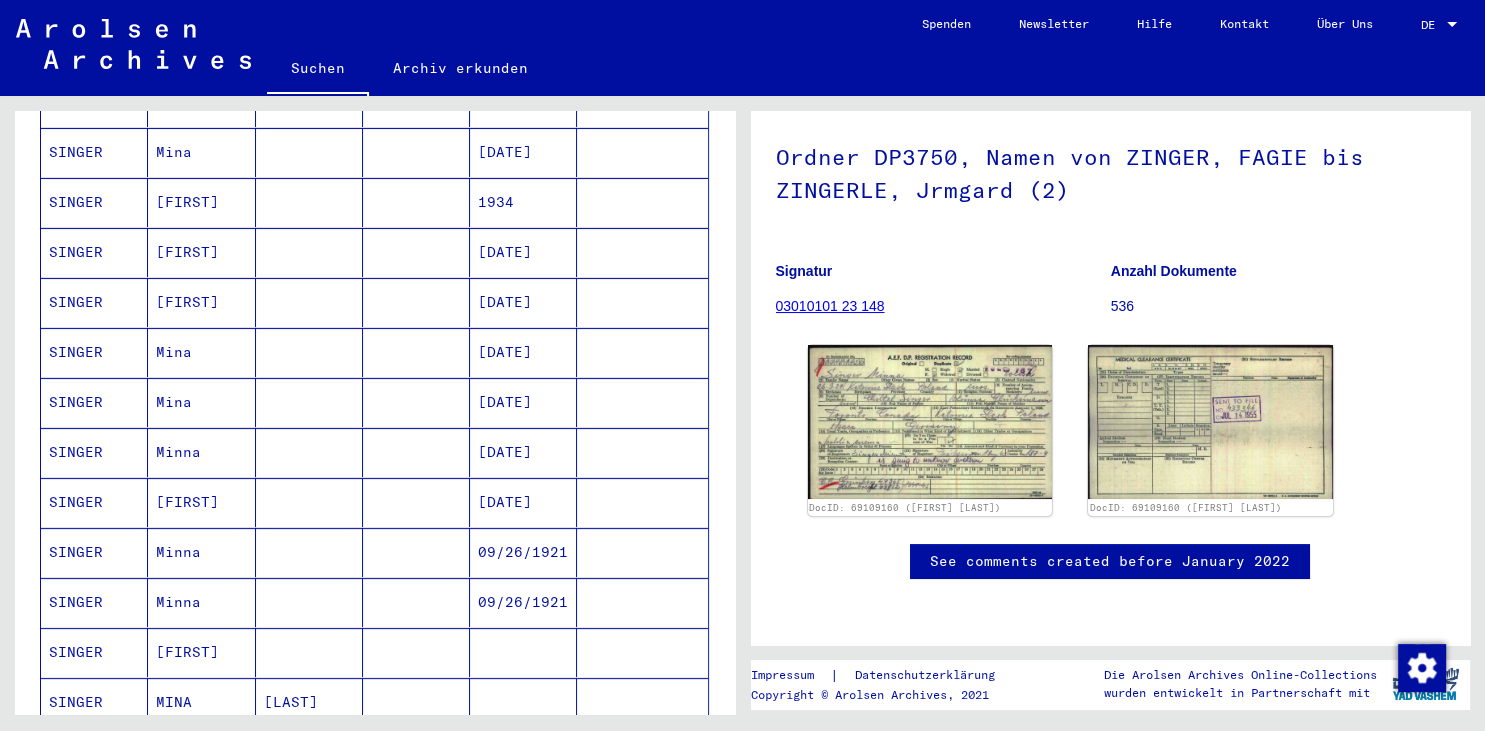 click on "09/26/1921" at bounding box center (523, 602) 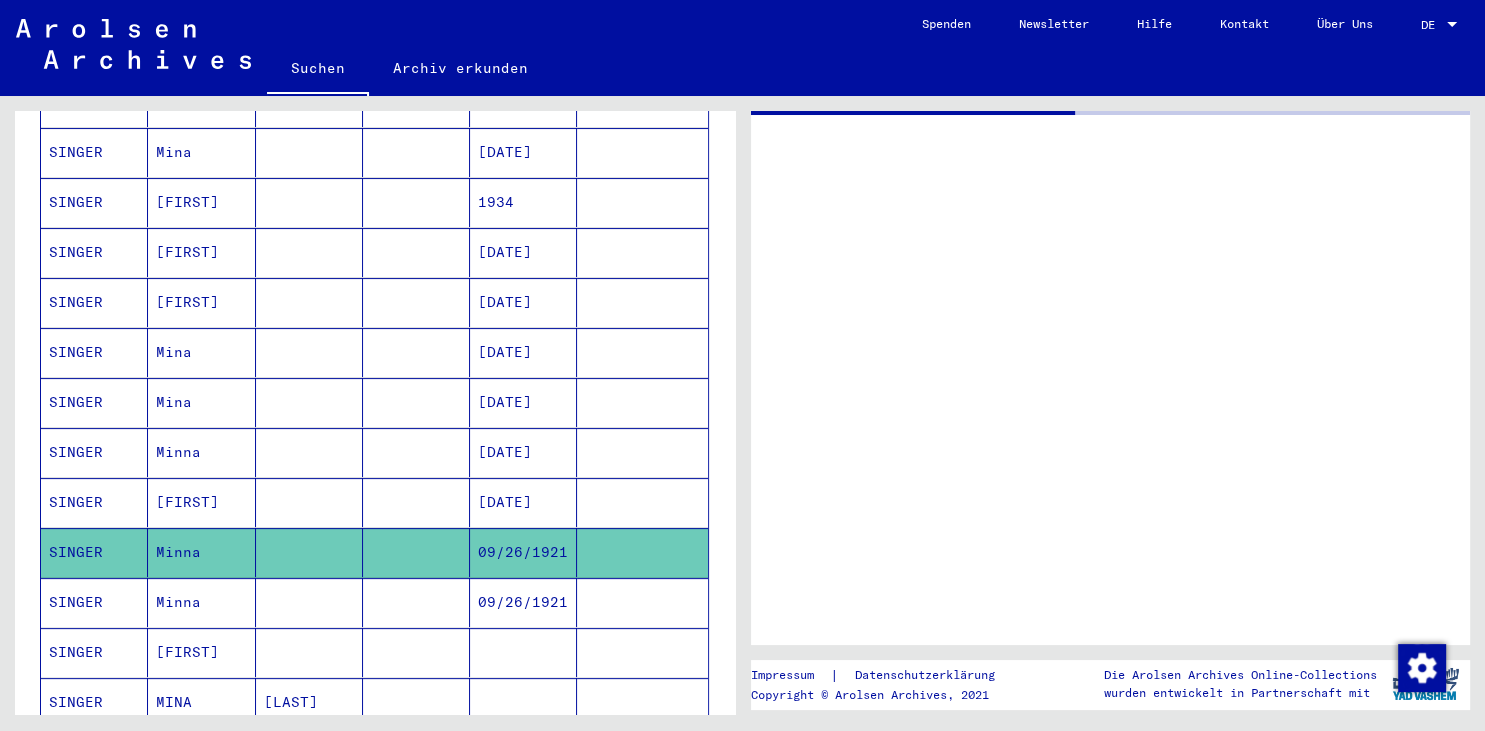 scroll, scrollTop: 0, scrollLeft: 0, axis: both 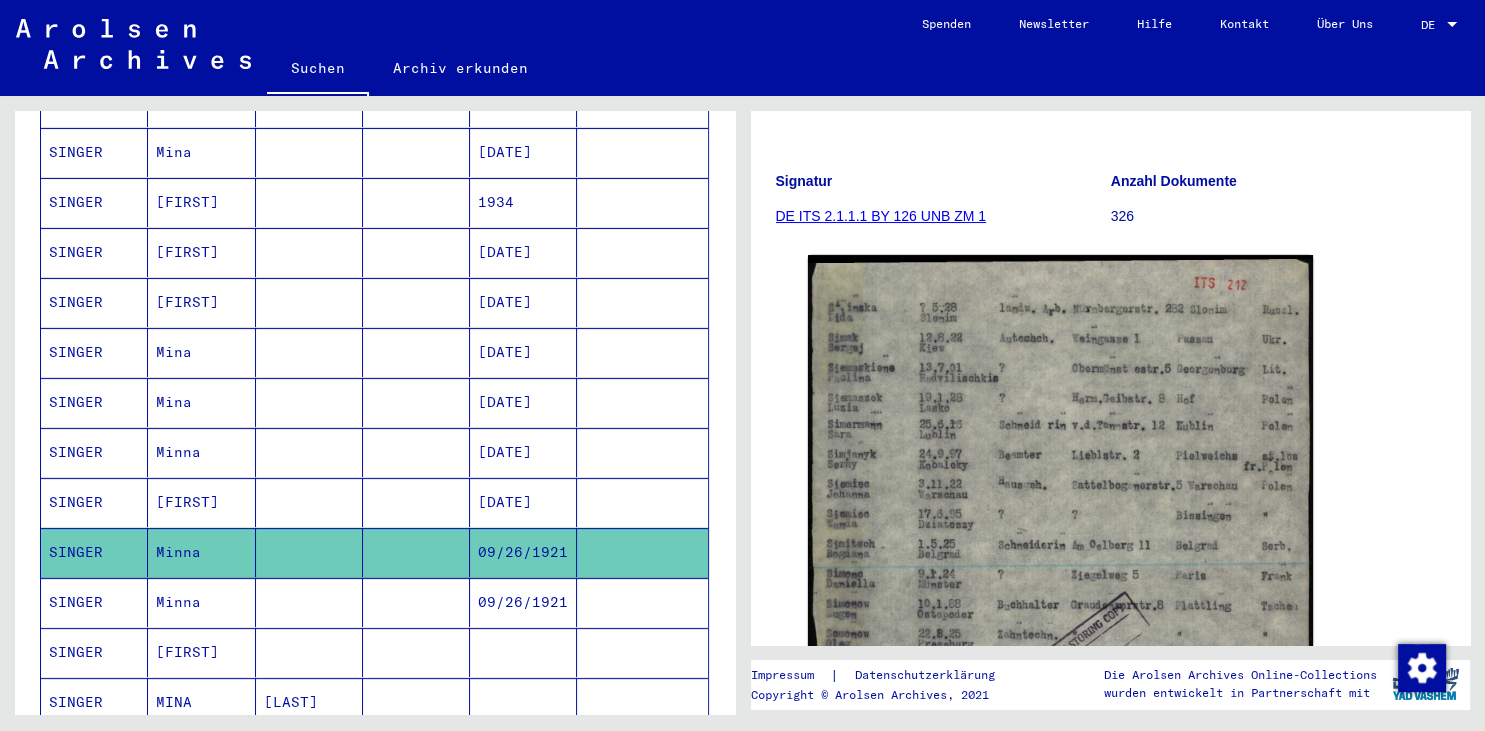 click on "09/26/1921" at bounding box center (523, 652) 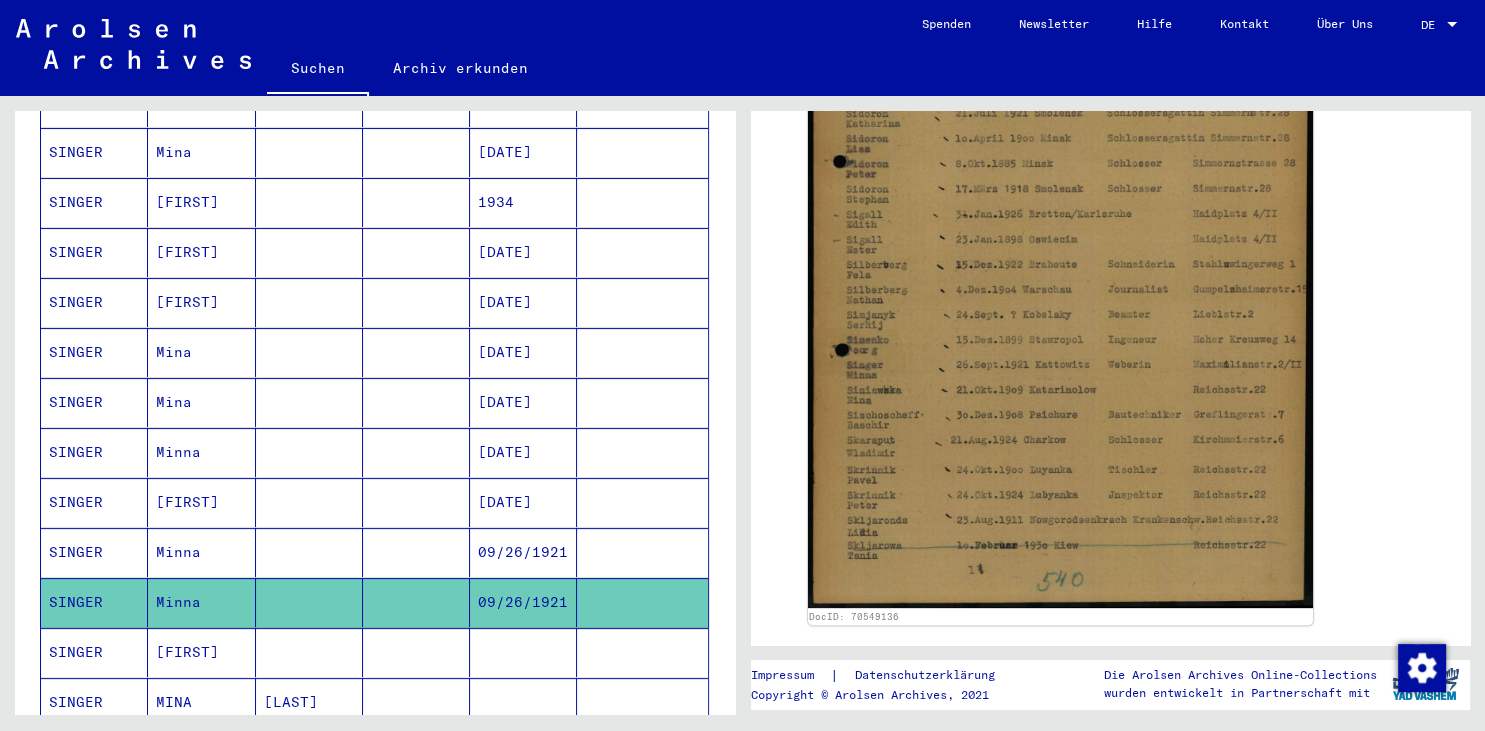 scroll, scrollTop: 626, scrollLeft: 0, axis: vertical 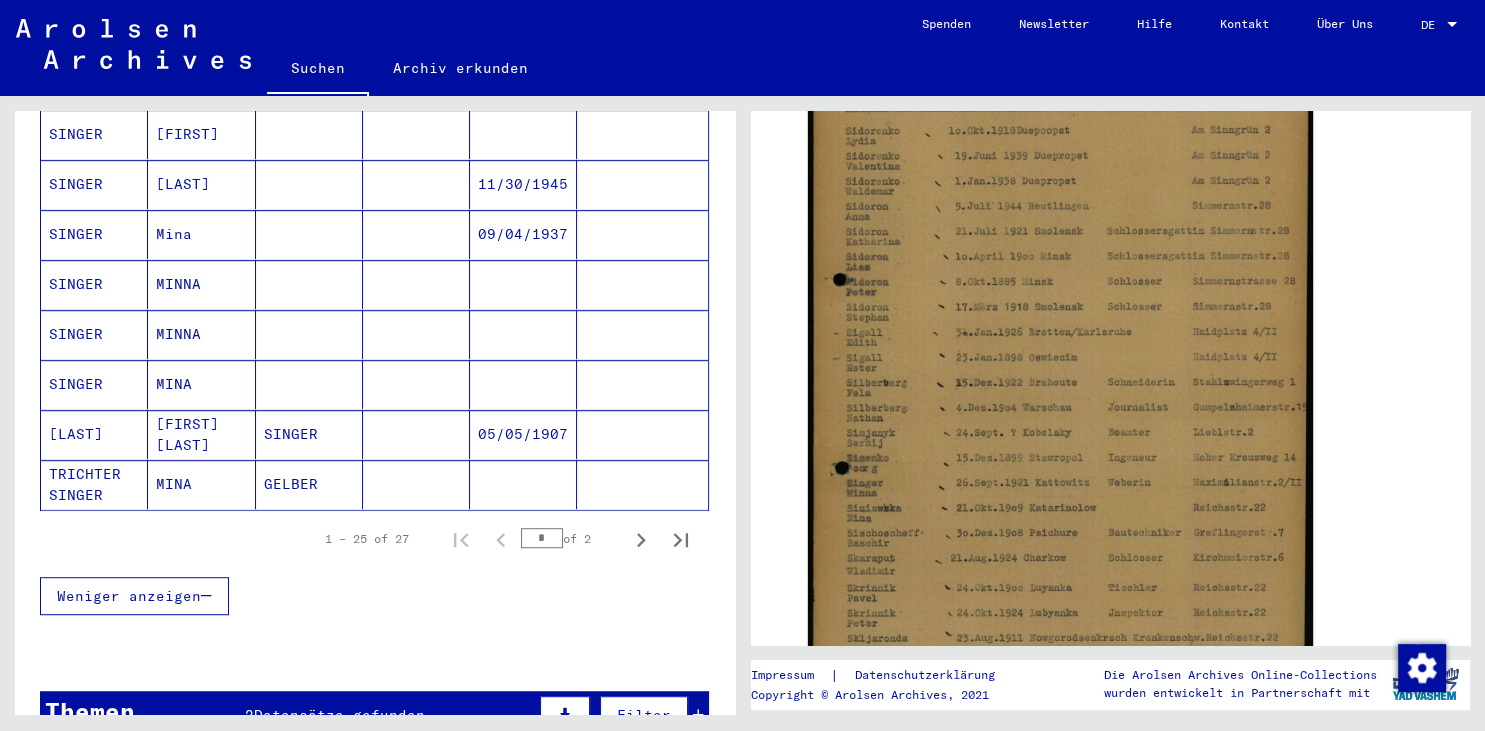 click on "MINNA" at bounding box center [201, 334] 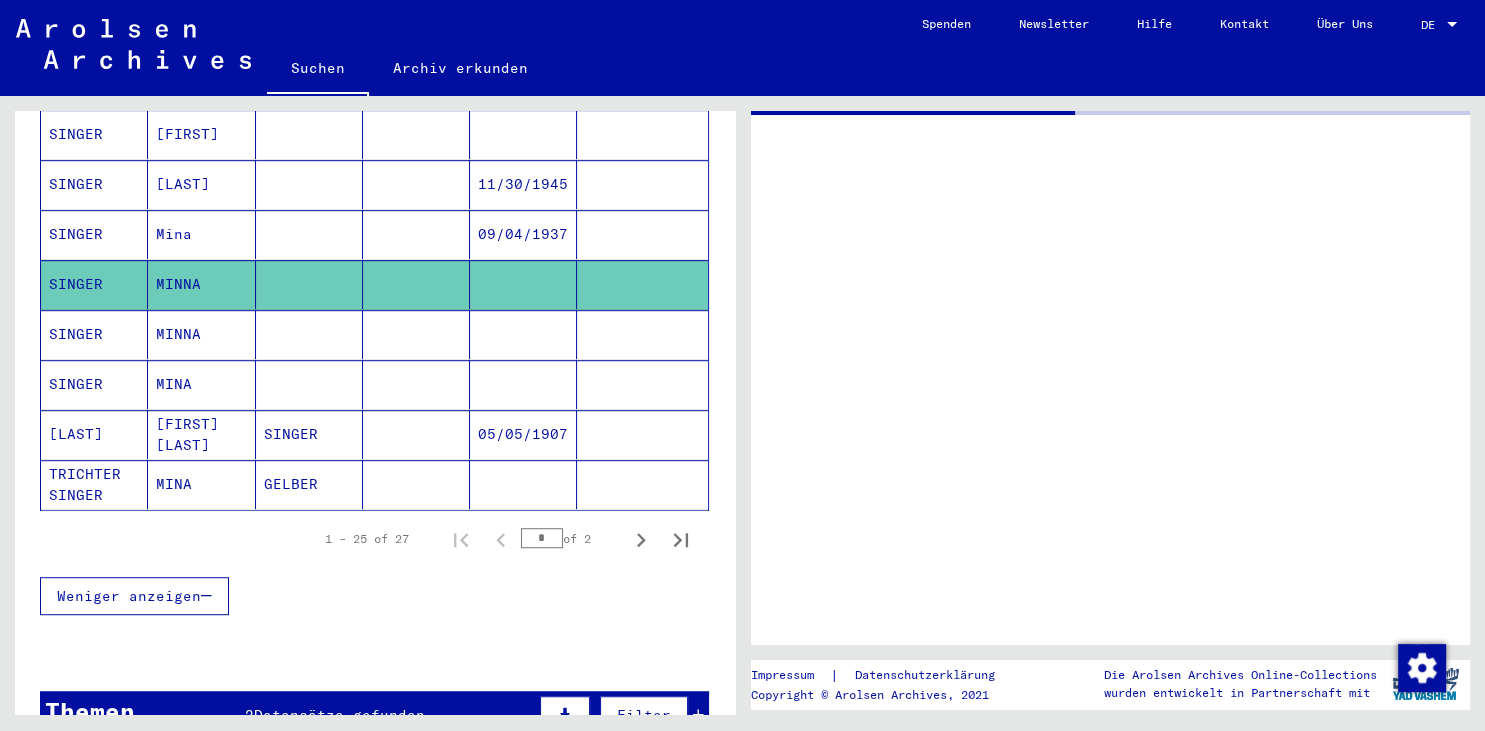 scroll, scrollTop: 0, scrollLeft: 0, axis: both 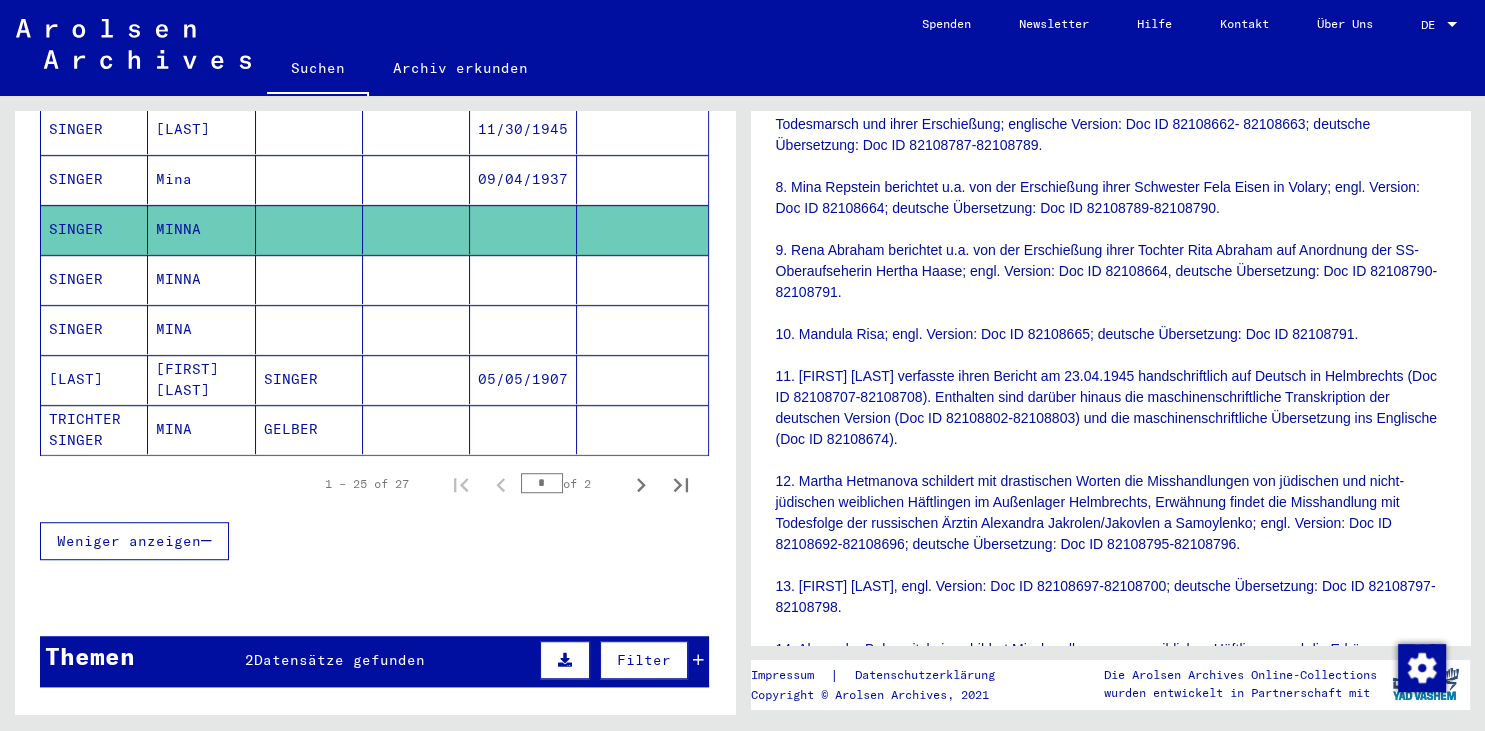 drag, startPoint x: 1464, startPoint y: 360, endPoint x: 1452, endPoint y: 286, distance: 74.96666 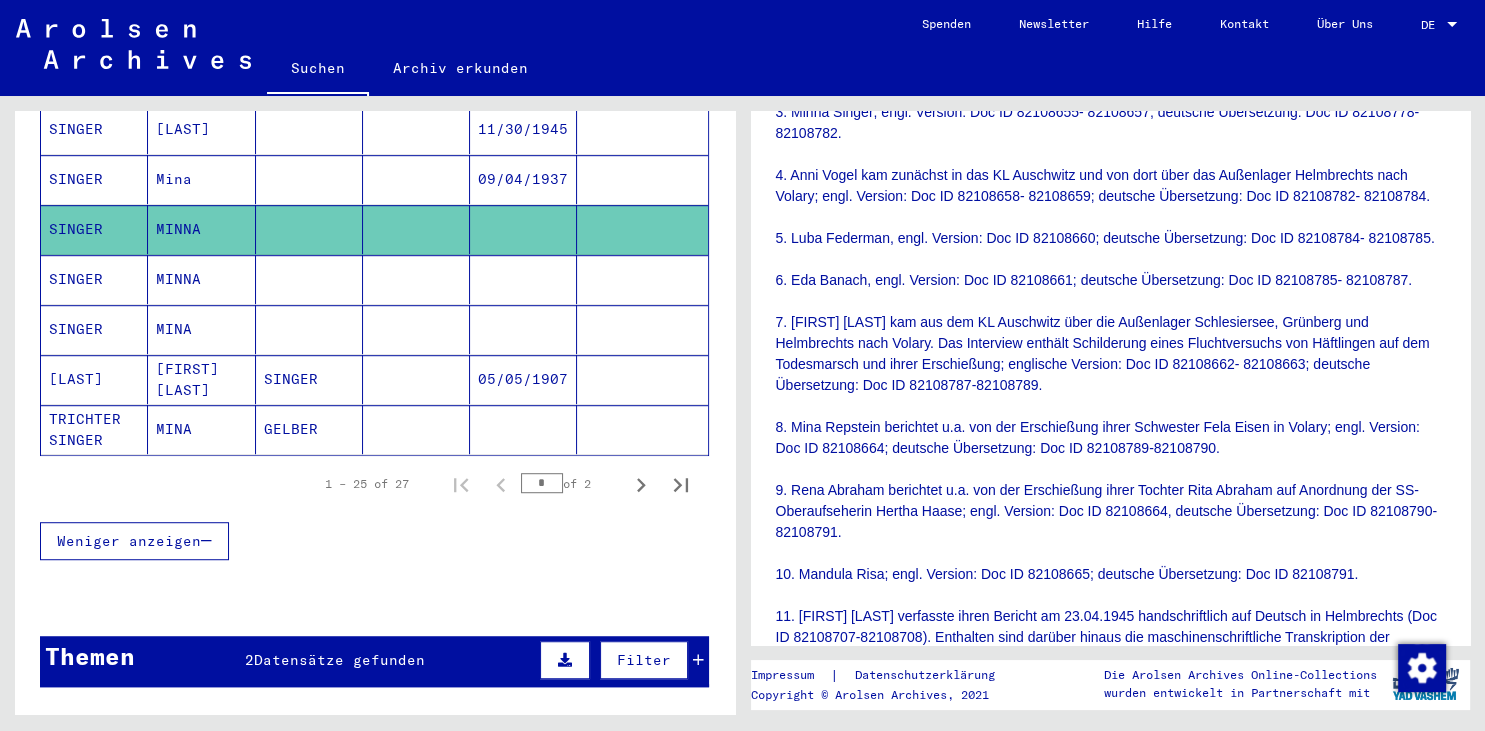 scroll, scrollTop: 748, scrollLeft: 0, axis: vertical 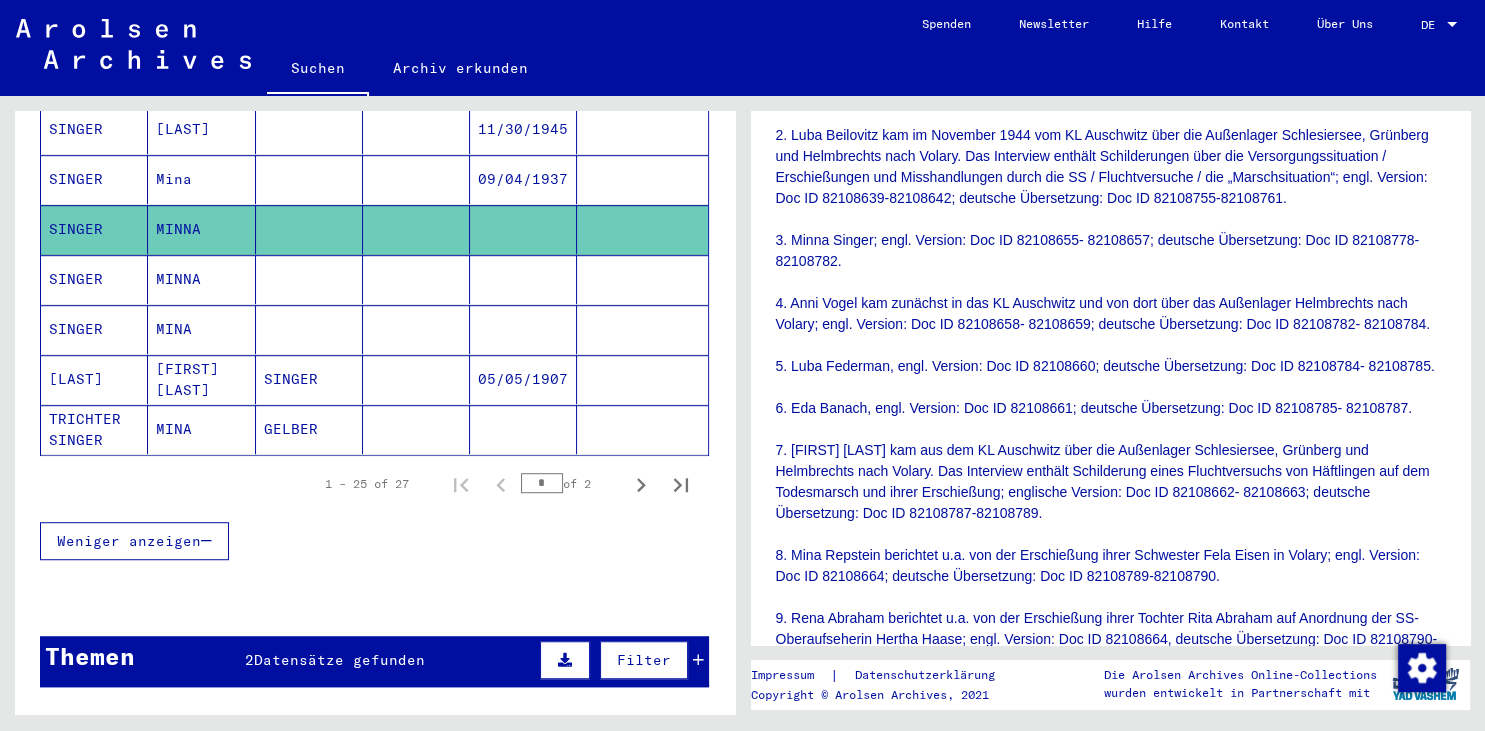 click on "Die oft mehrseitigen Interviews/Berichte enthalten Angaben zu individuellen Verfolgungswegen, sowie drastische Schilderungen von Gräueltaten, die das weibliche und männliche SS-Personal an den Häftlingen, mehrheitlich im Flossenbürger Außenlager Helmbrechts, sowie auf dem Todesmarsch und in Volary verübte. Die Interviews liegen jeweils im Original mit deutscher bzw. englischer Übersetzung vor. Enthalten sind Zeuginnenaussagen von: 1. Anni Keller schildert Gewalttaten und Erschießungen und nennt Namen von beteiligten SS-Männern auf dem Weg über das Außenlager Helmbrechts nach Volary; engl. Version: Doc ID 82108633-82108638; deutsche Übersetzung: Doc ID 82108743-82108752. 3. Minna Singer; engl. Version: Doc ID 82108655- 82108657; deutsche Übersetzung: Doc ID 82108778- 82108782. 5. Luba Federman, engl. Version: Doc ID 82108660; deutsche Übersetzung: Doc ID 82108784- 82108785." 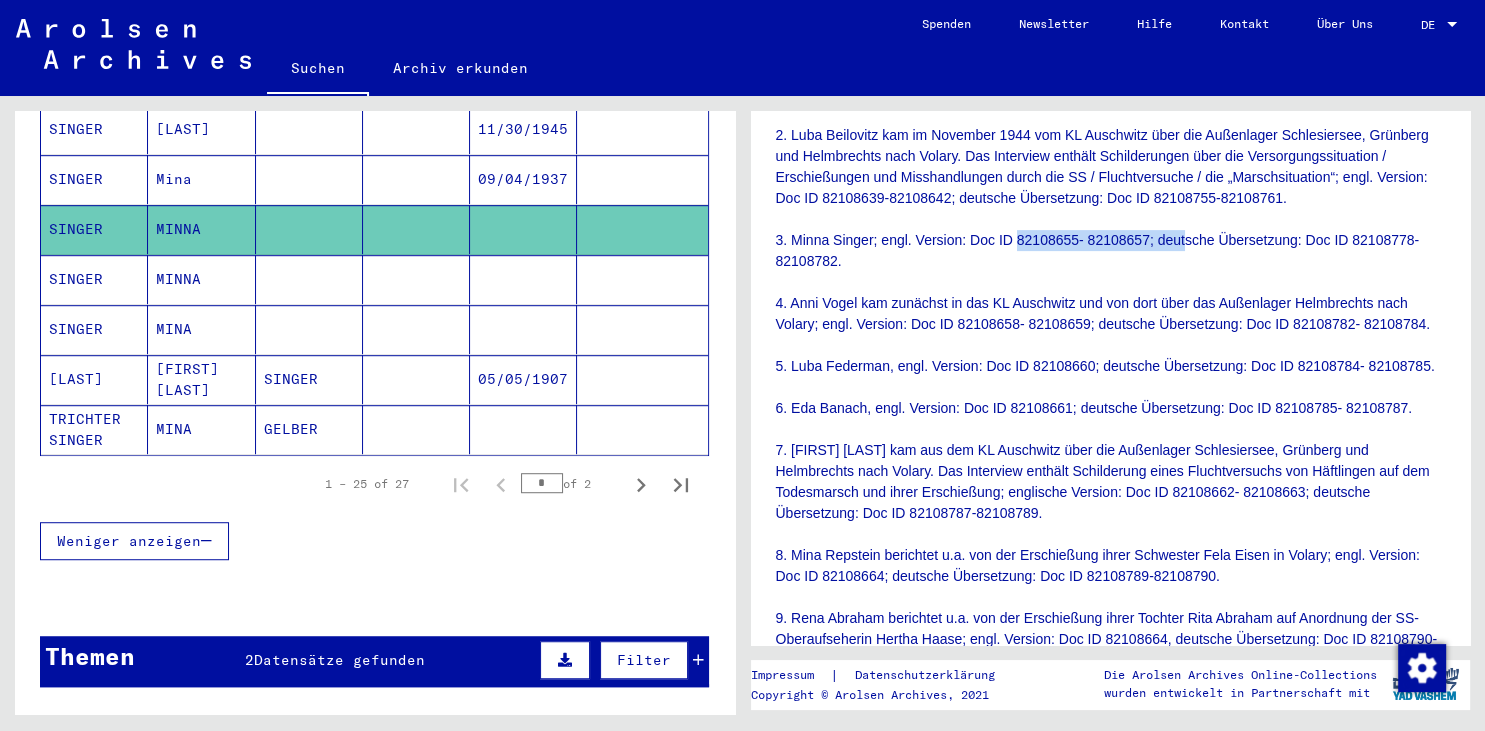 drag, startPoint x: 1019, startPoint y: 260, endPoint x: 1154, endPoint y: 260, distance: 135 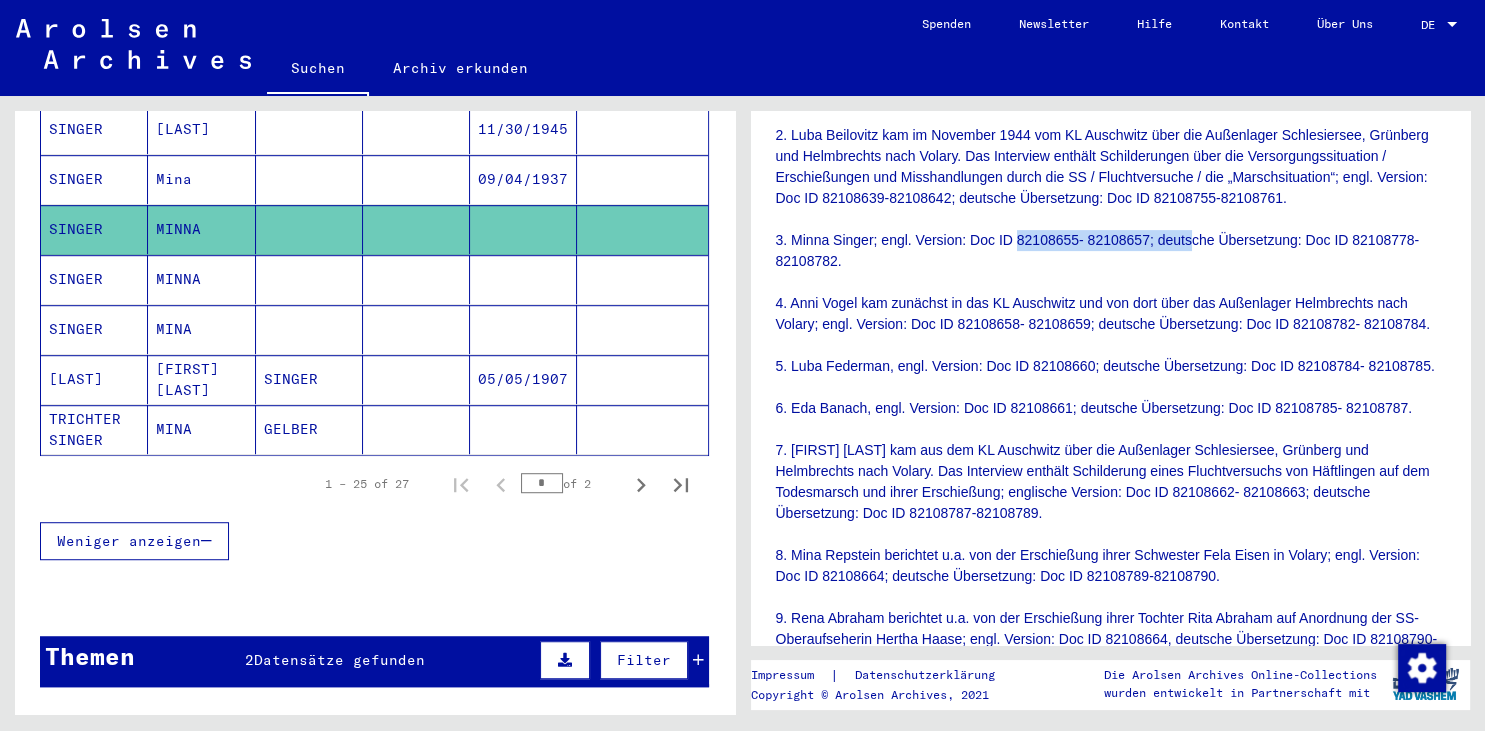 drag, startPoint x: 1148, startPoint y: 260, endPoint x: 1017, endPoint y: 256, distance: 131.06105 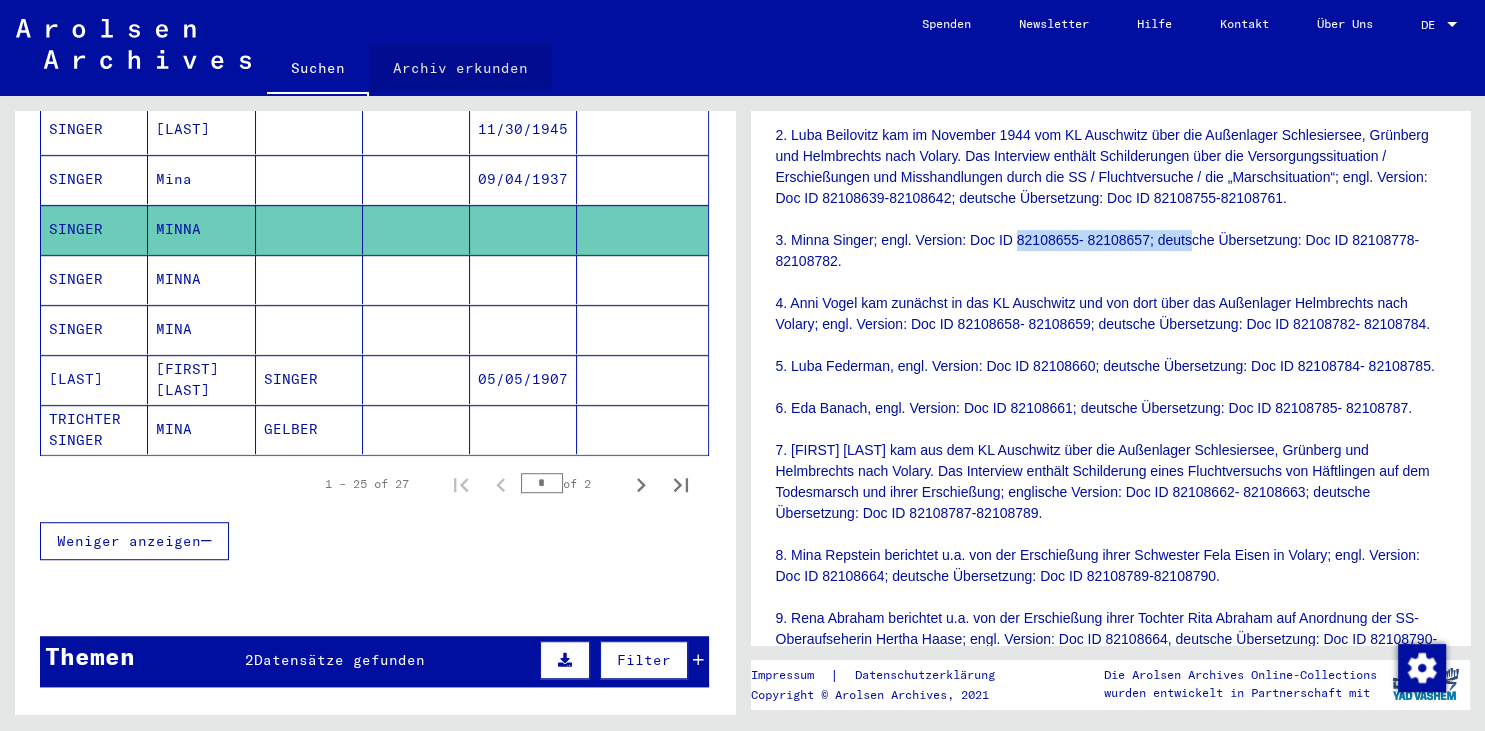 click on "Archiv erkunden" 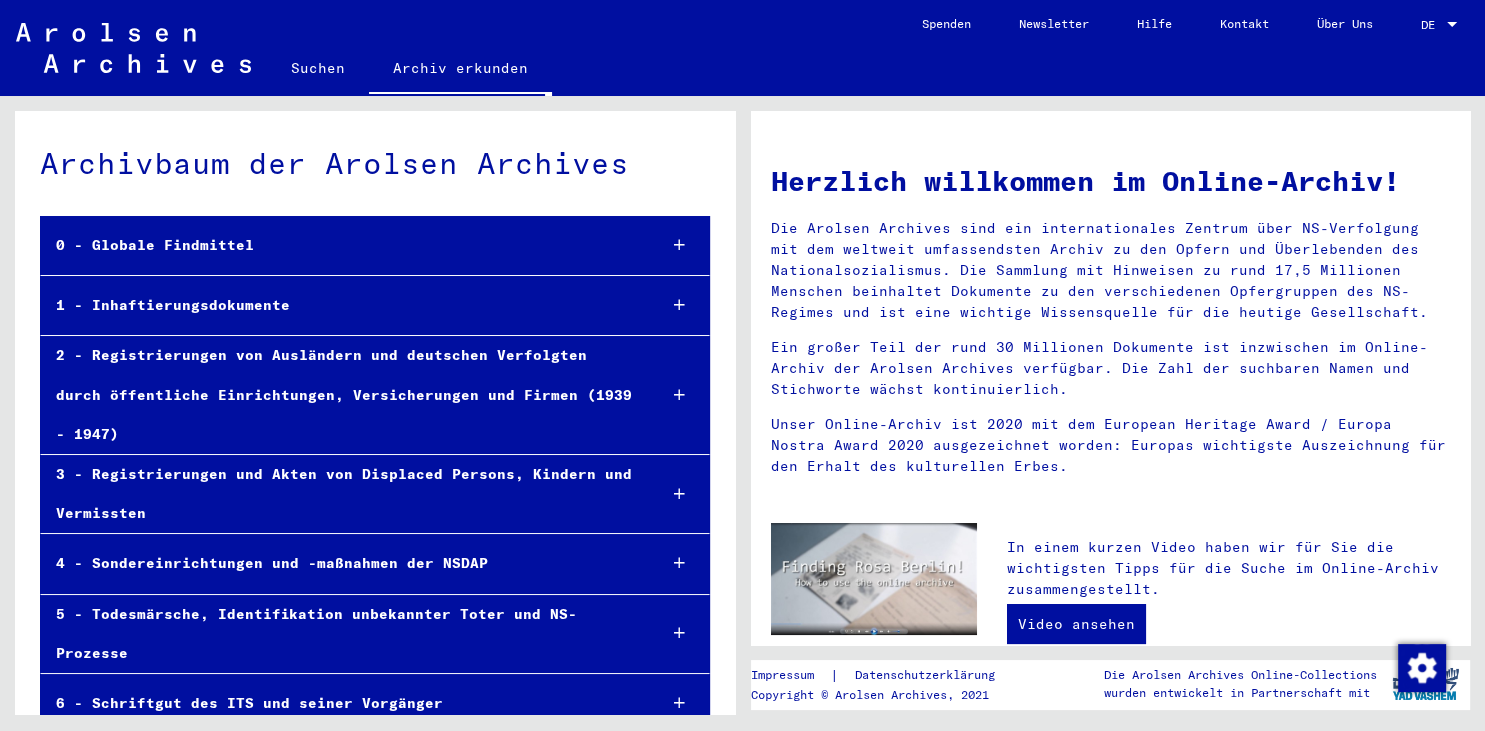 click on "4 - Sondereinrichtungen und -maßnahmen der NSDAP" at bounding box center [340, 563] 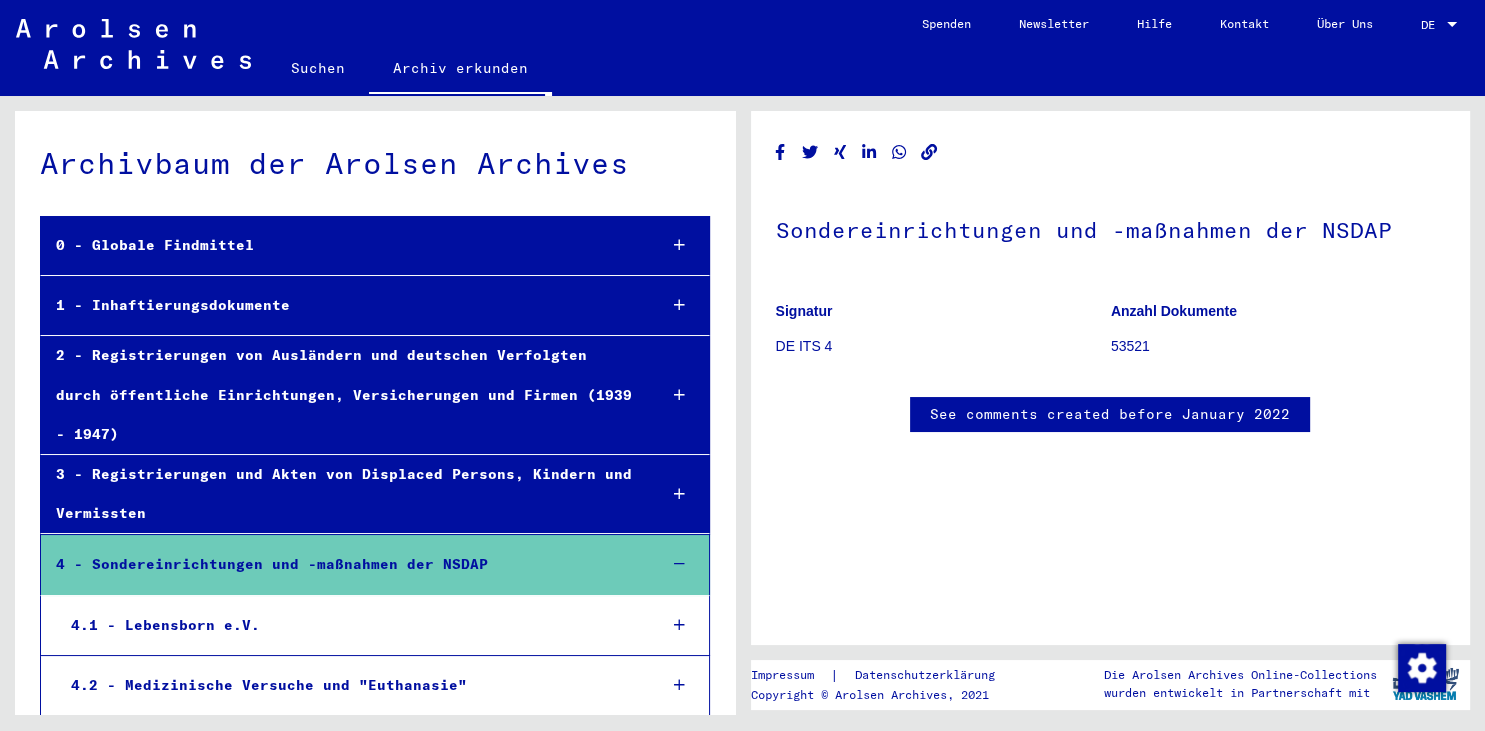 click on "5 - Todesmärsche, Identifikation unbekannter Toter und NS-Prozesse" at bounding box center (375, 755) 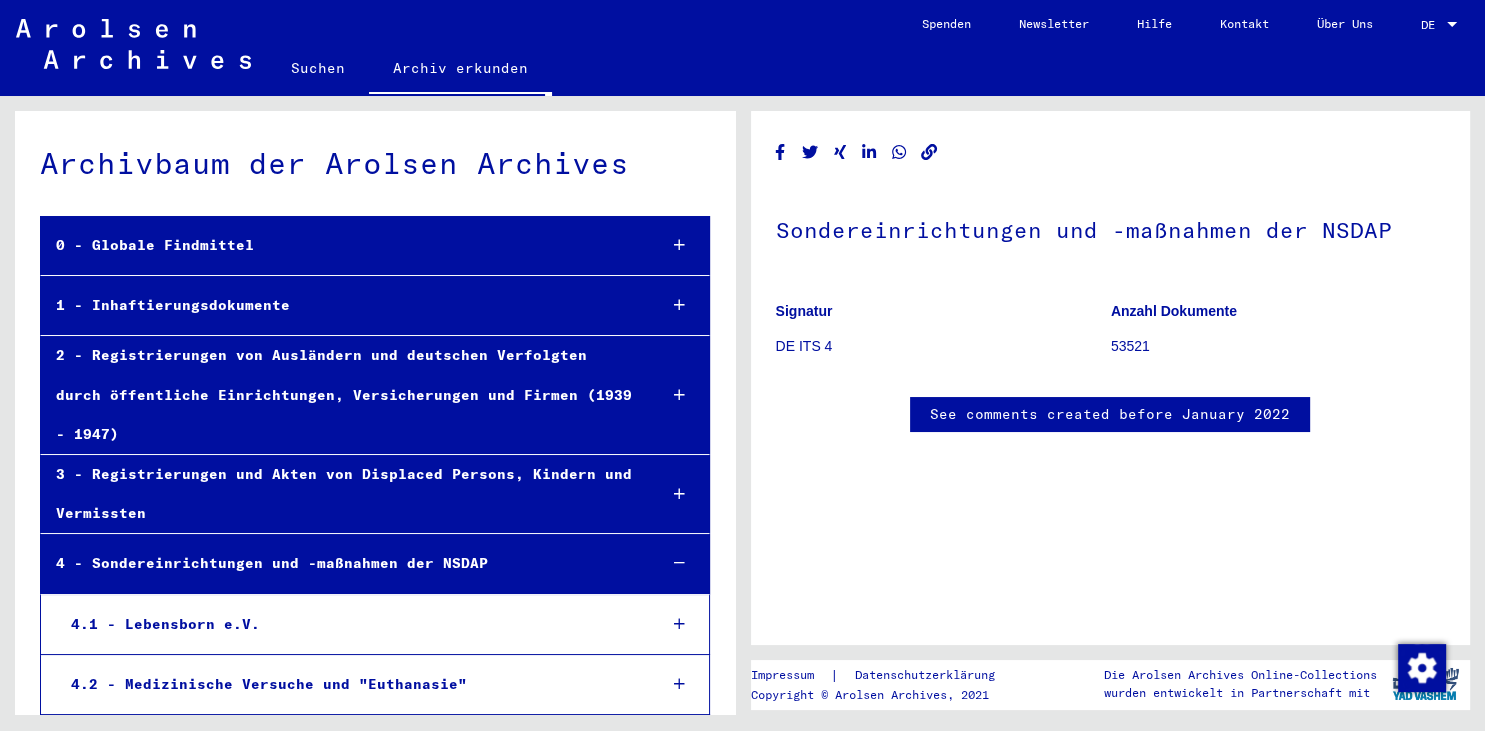 scroll, scrollTop: 334, scrollLeft: 0, axis: vertical 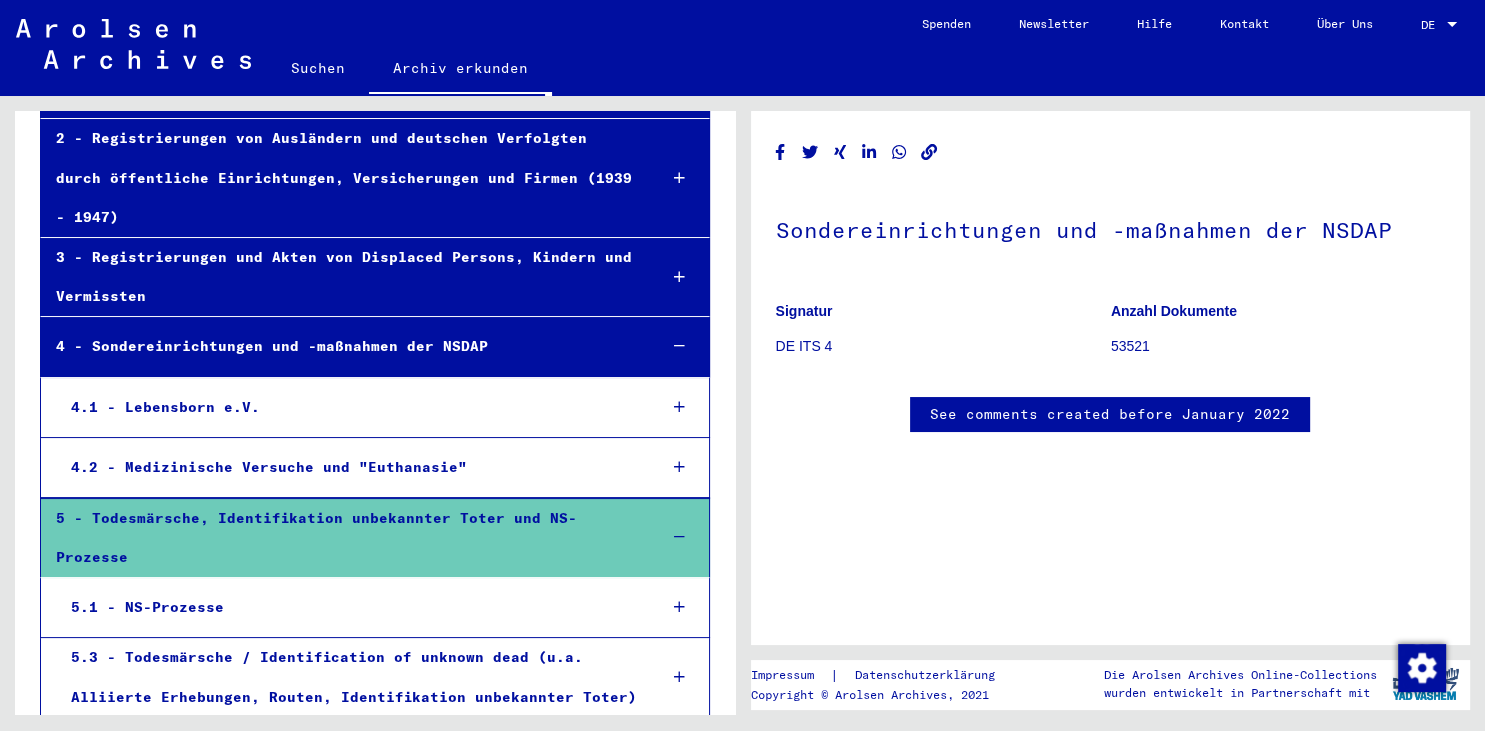 click on "5 - Todesmärsche, Identifikation unbekannter Toter und NS-Prozesse" at bounding box center [341, 538] 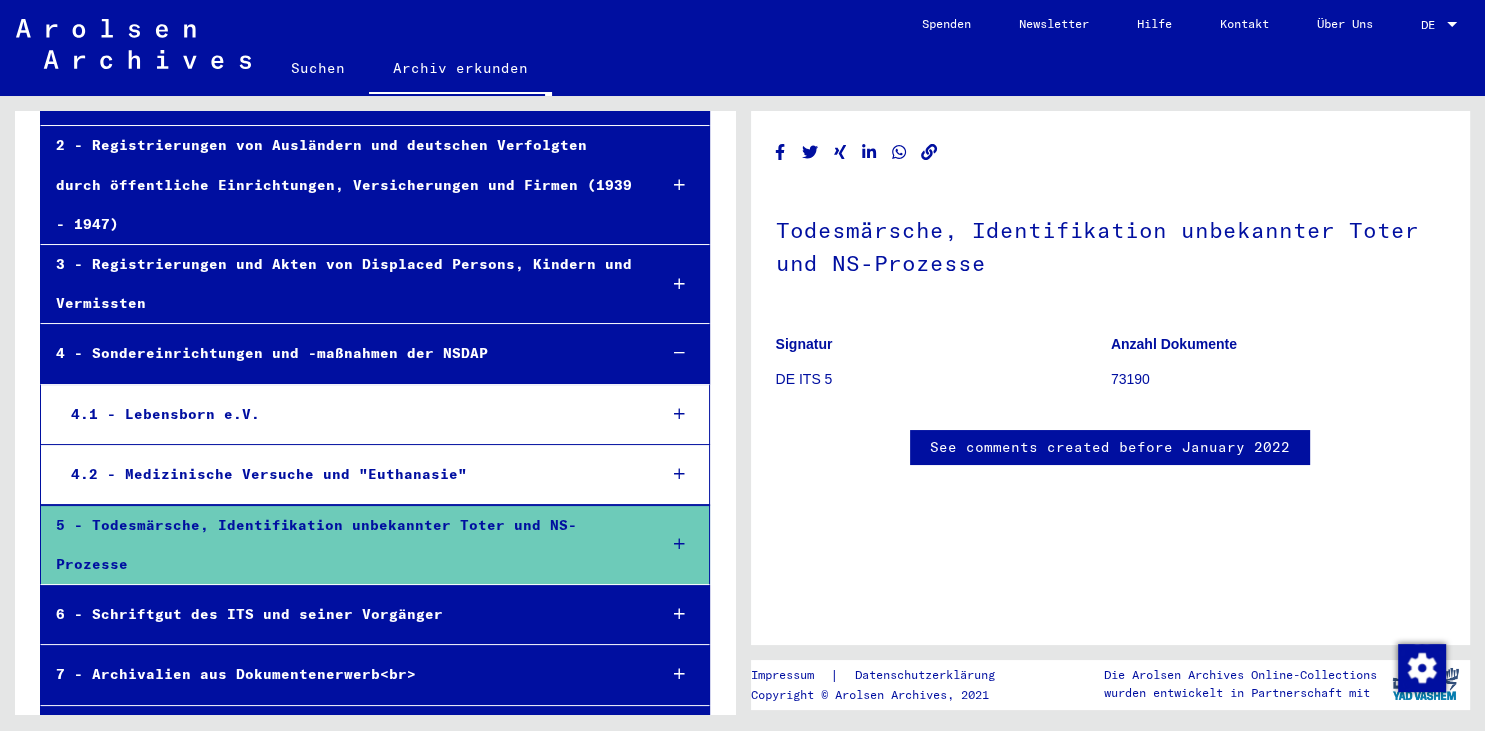 click on "5 - Todesmärsche, Identifikation unbekannter Toter und NS-Prozesse" at bounding box center [341, 545] 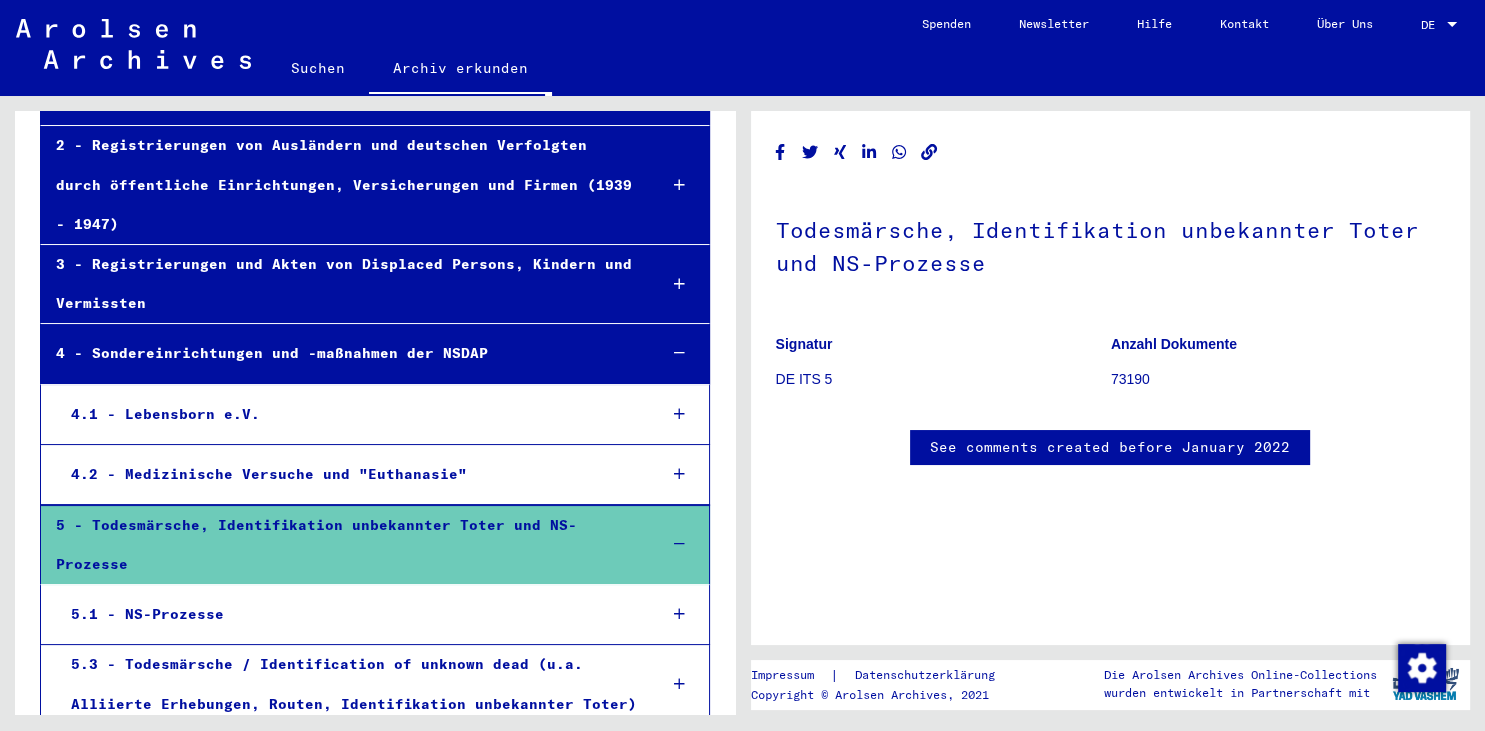 click on "5.3 - Todesmärsche / Identification of unknown dead (u.a. Alliierte Erhebungen, Routen, Identifikation unbekannter Toter)" at bounding box center [348, 684] 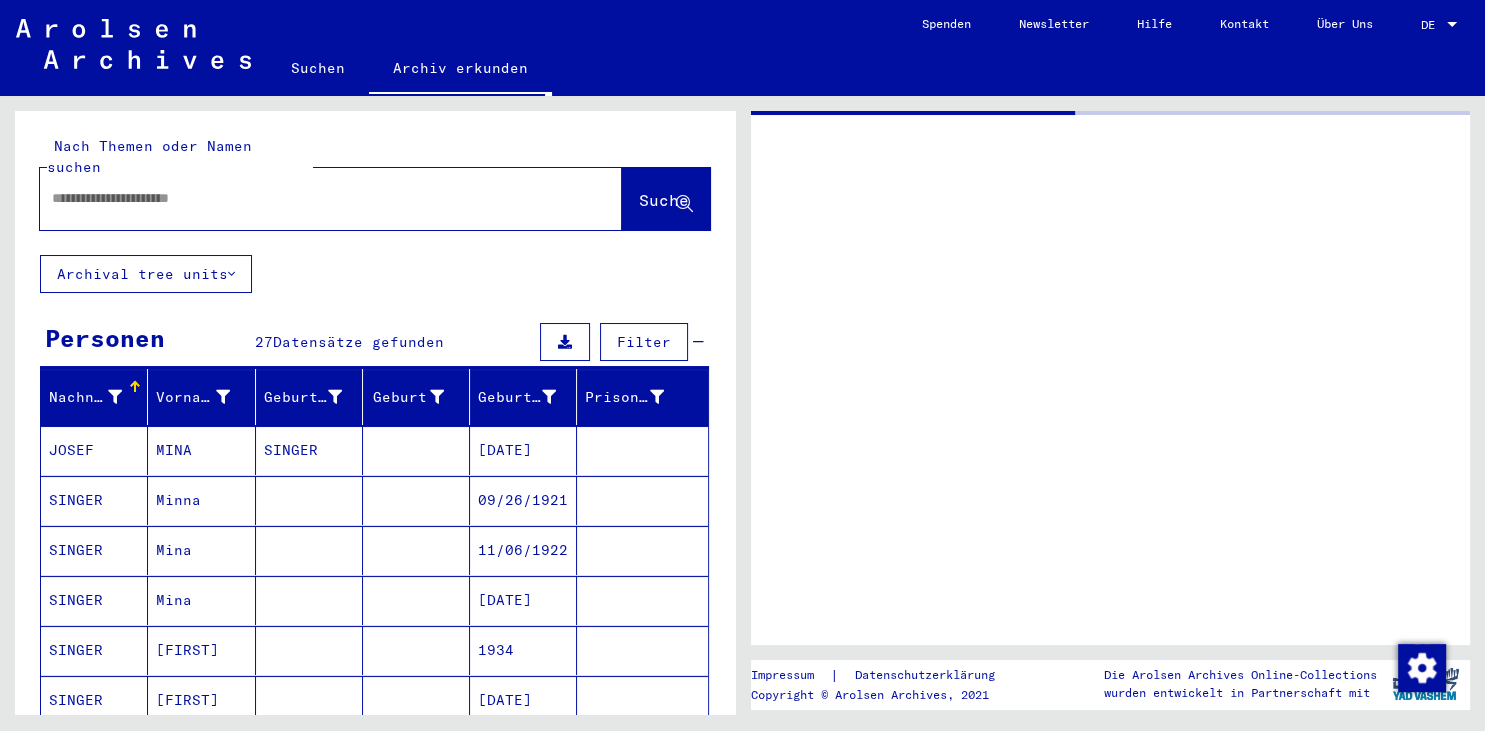 type on "********" 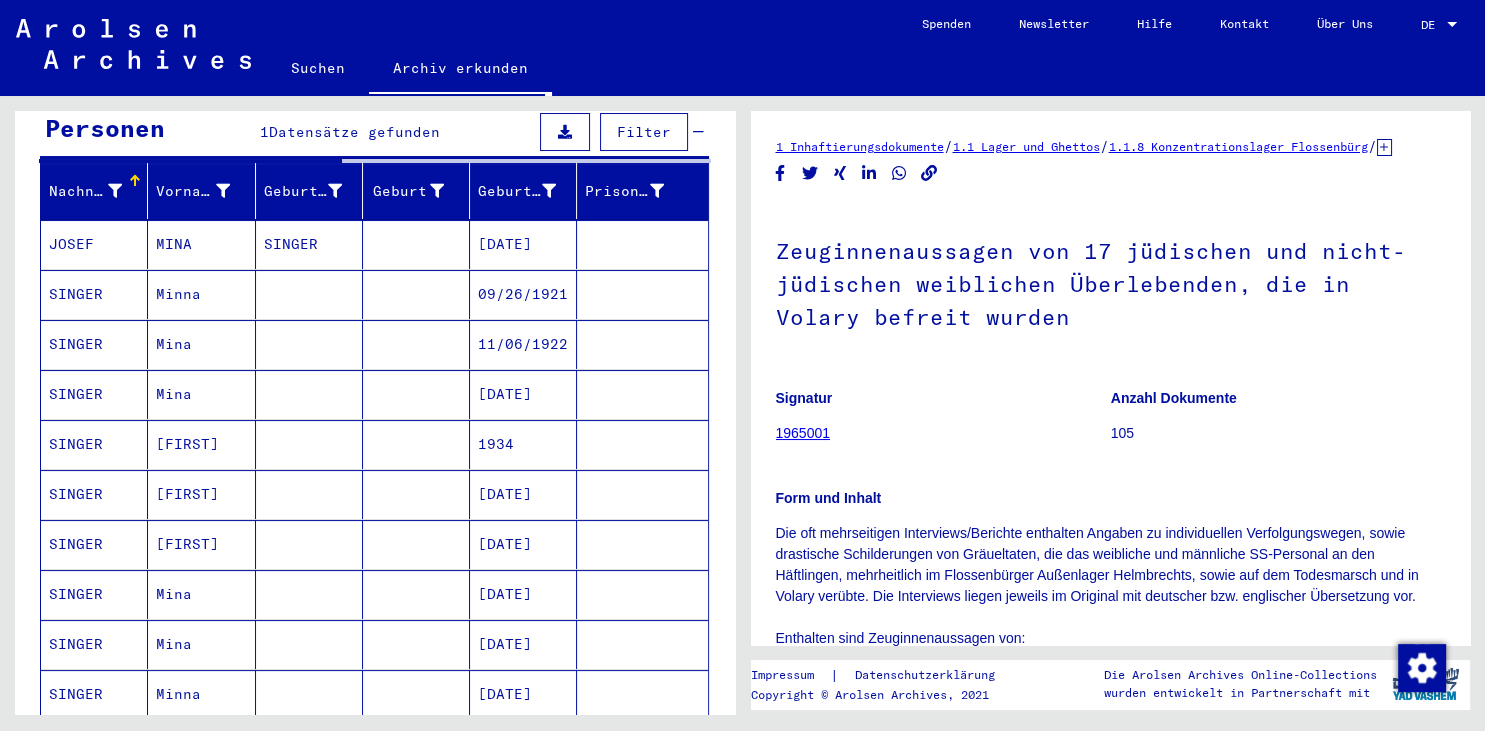 scroll, scrollTop: 99, scrollLeft: 0, axis: vertical 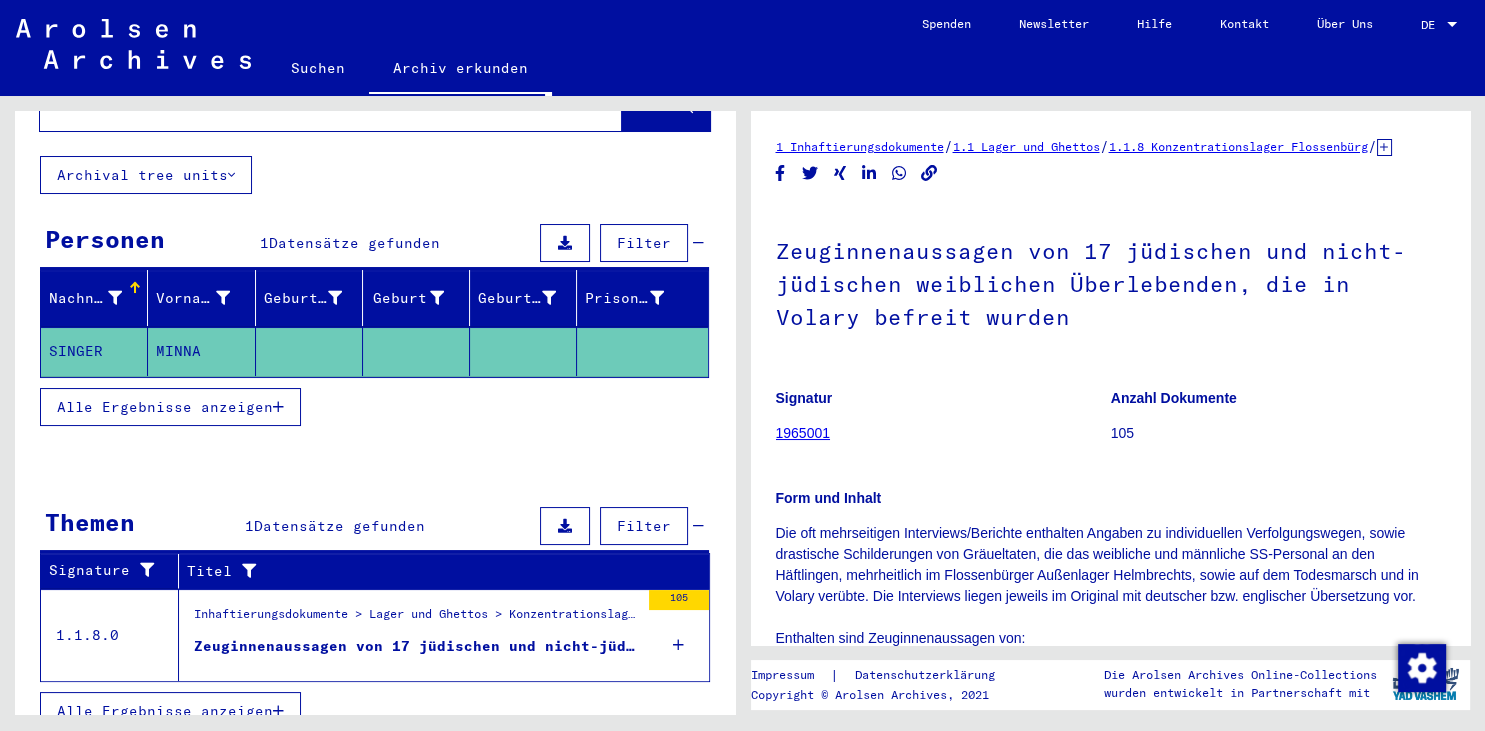 click on "MINNA" 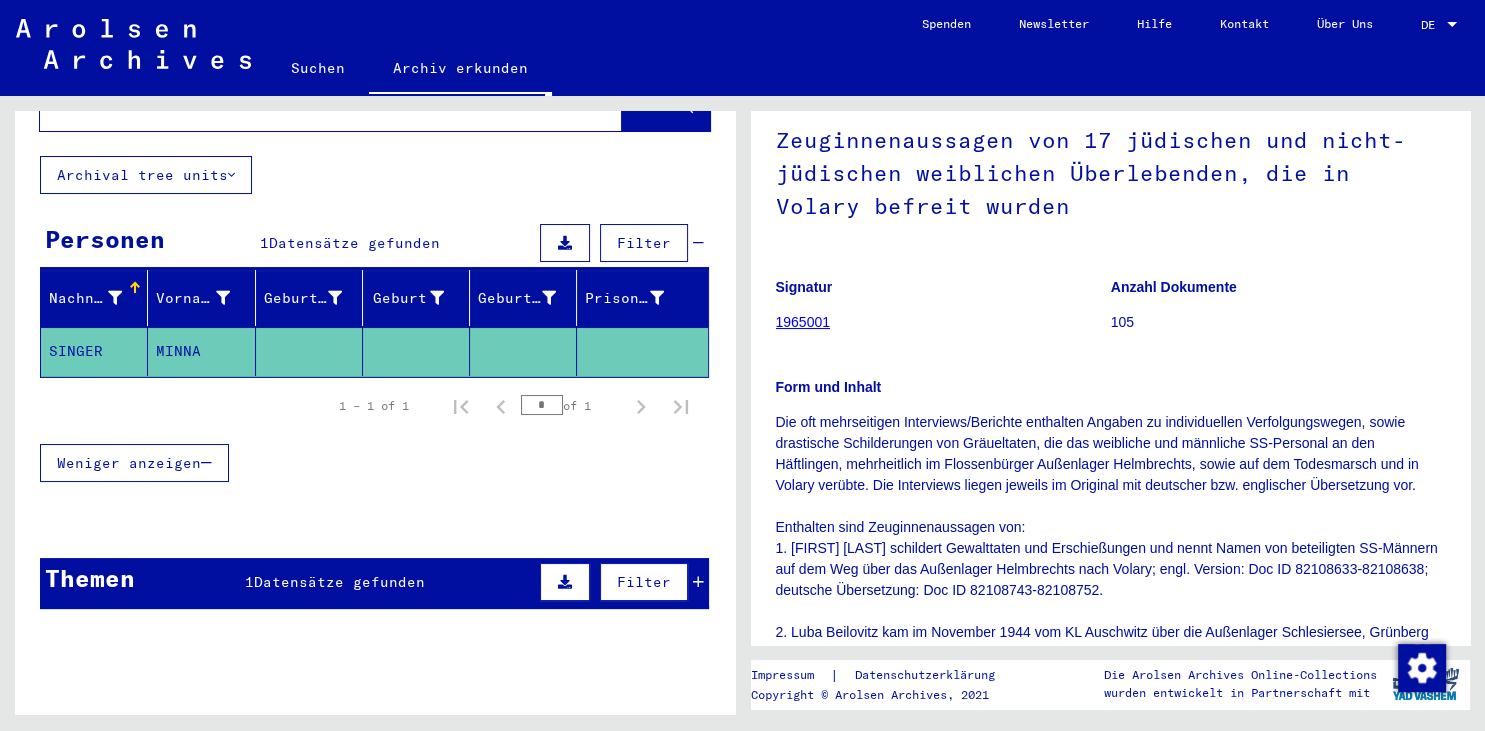scroll, scrollTop: 116, scrollLeft: 0, axis: vertical 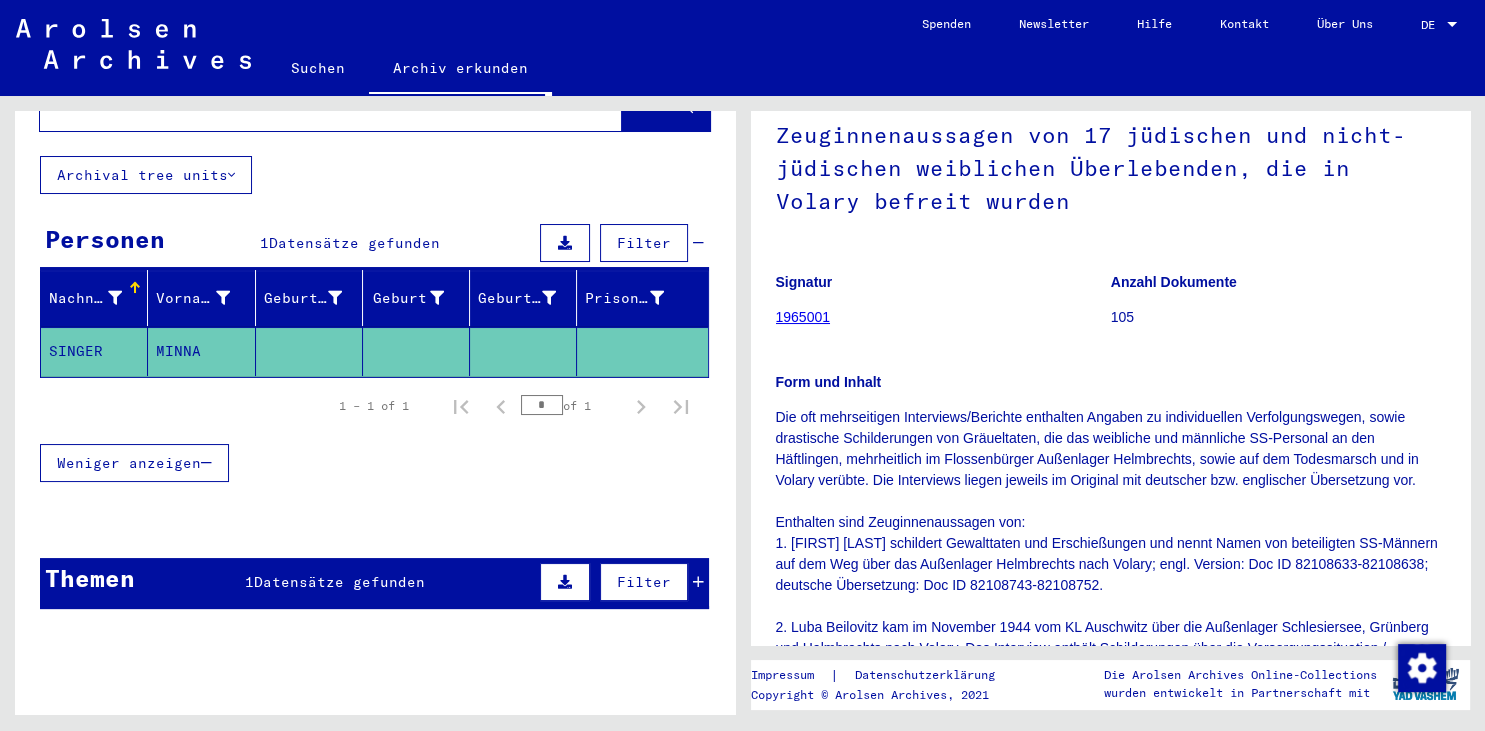 click on "1965001" 